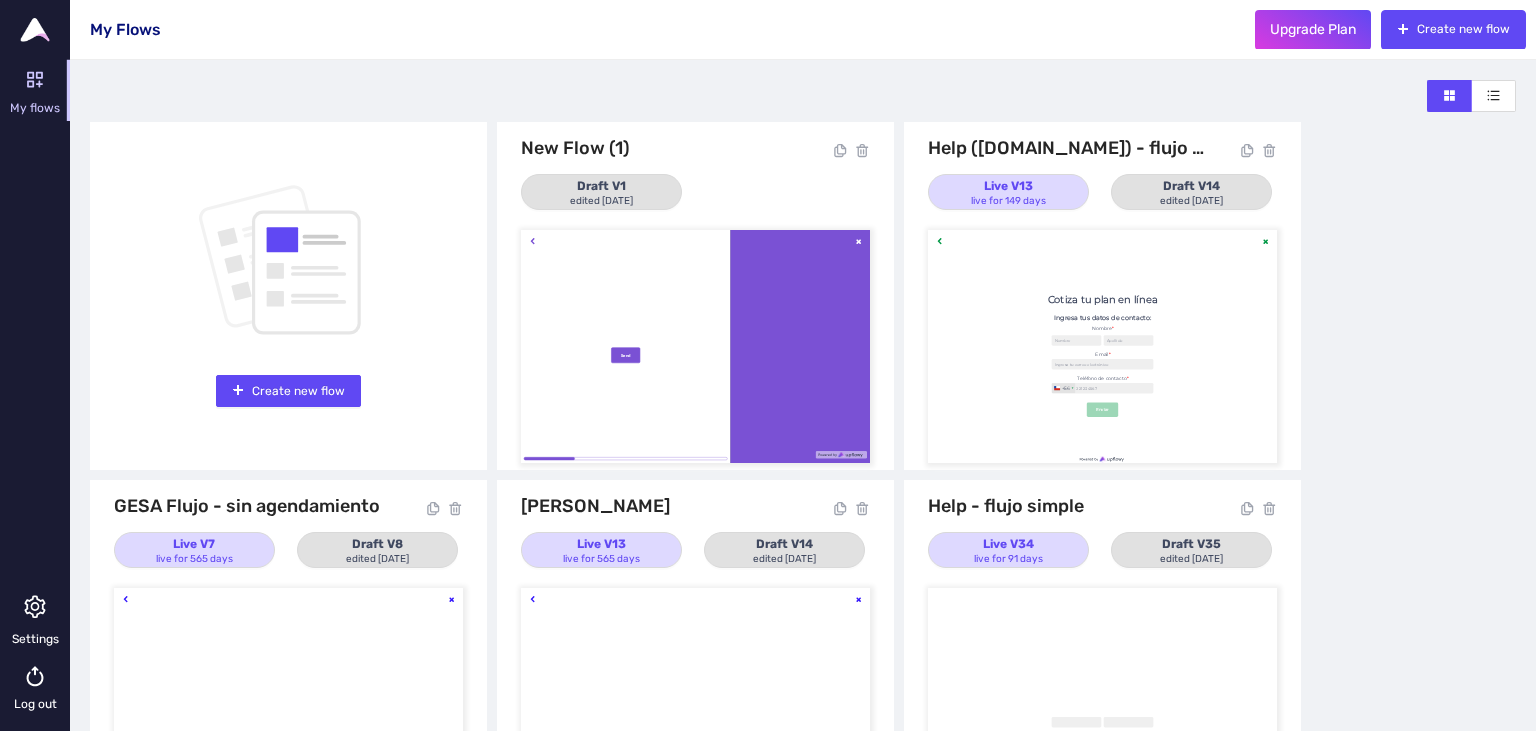 scroll, scrollTop: 127, scrollLeft: 0, axis: vertical 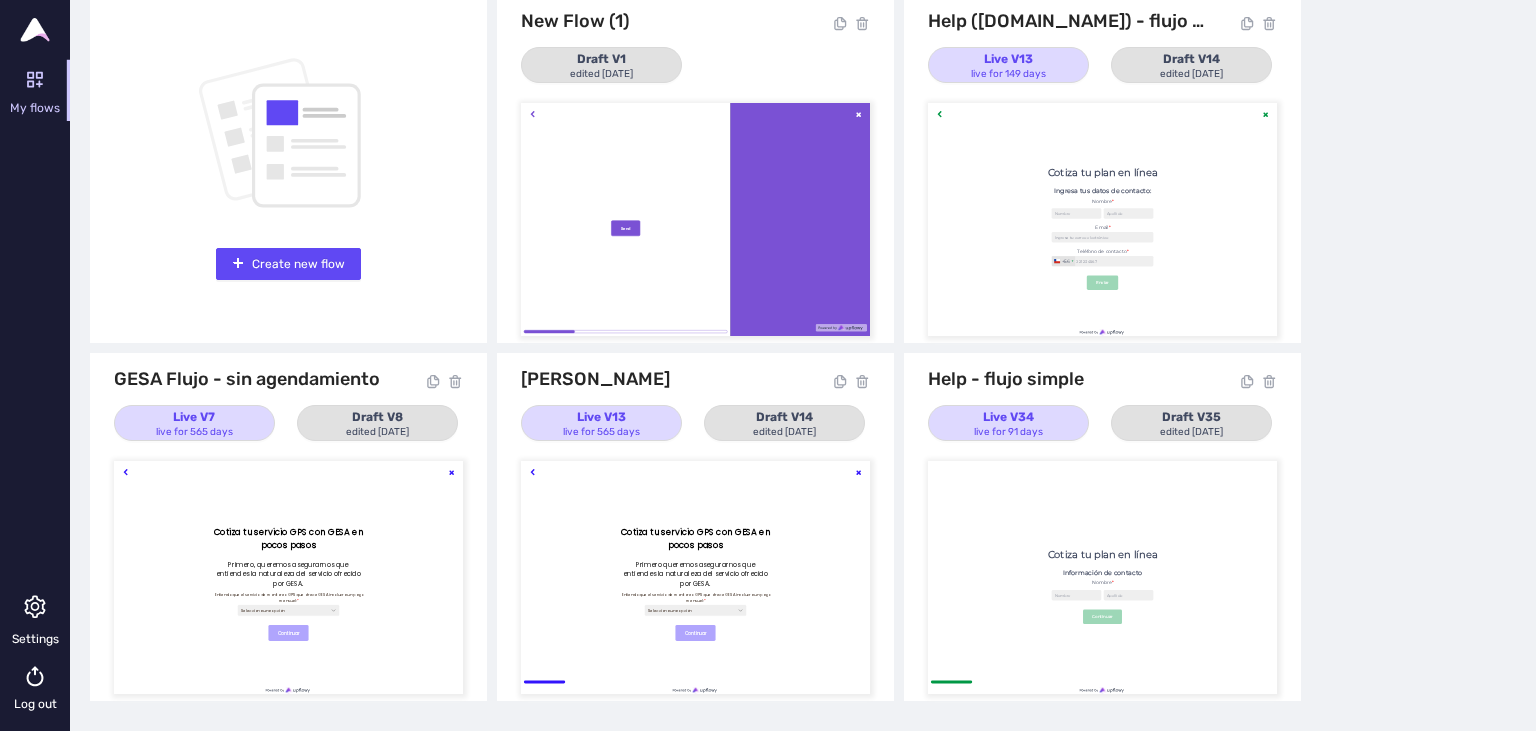 click at bounding box center [1102, 219] 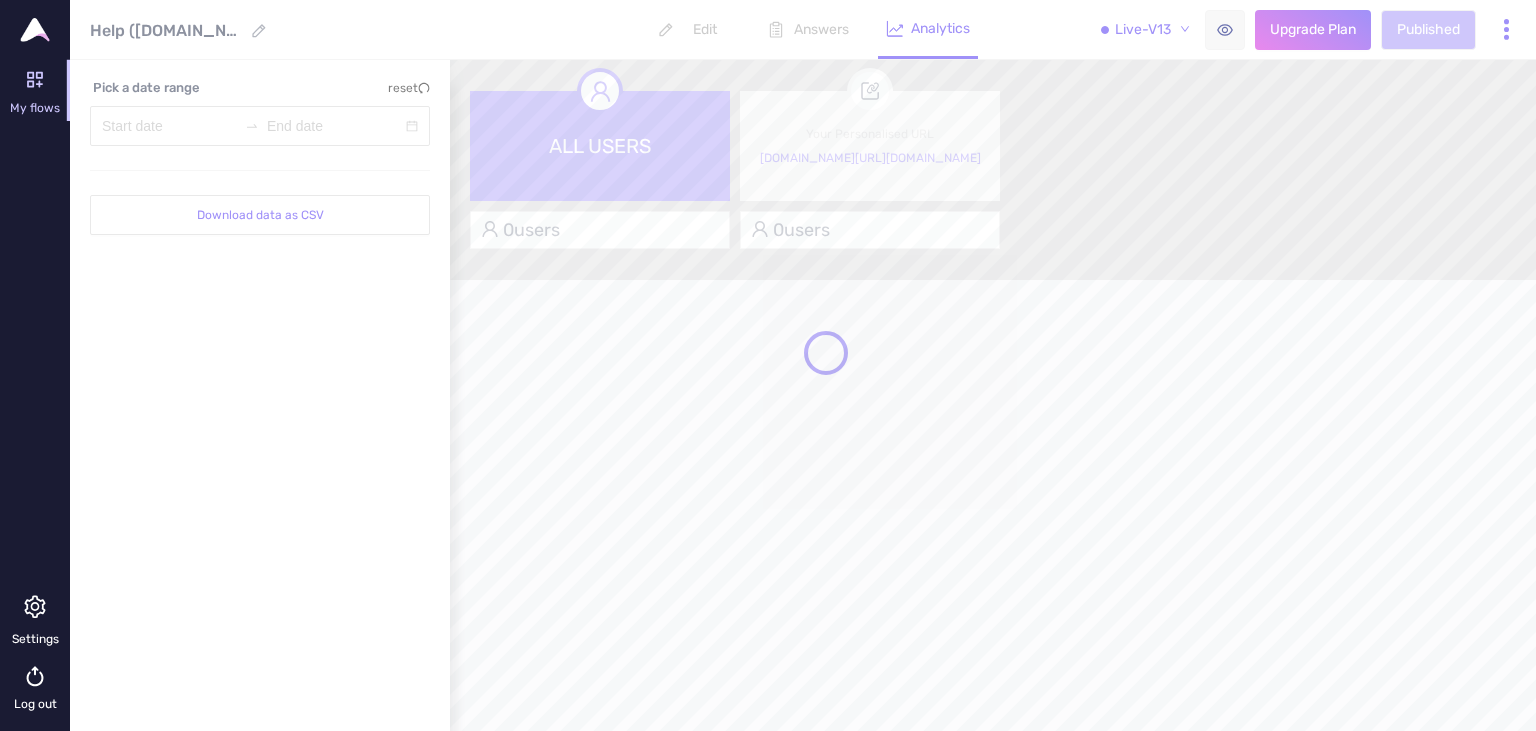 scroll, scrollTop: 0, scrollLeft: 0, axis: both 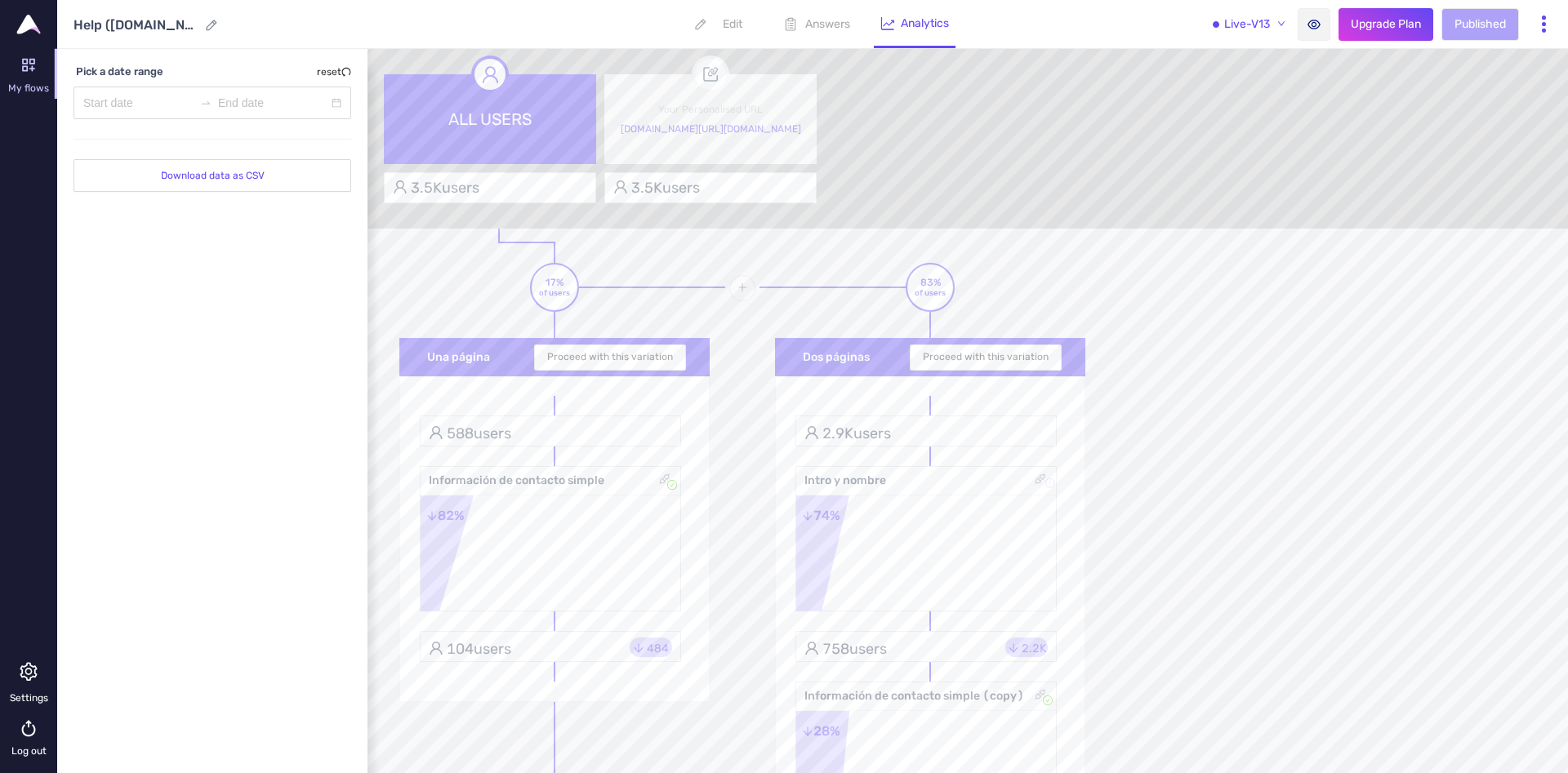 click on "Edit" at bounding box center (719, 24) 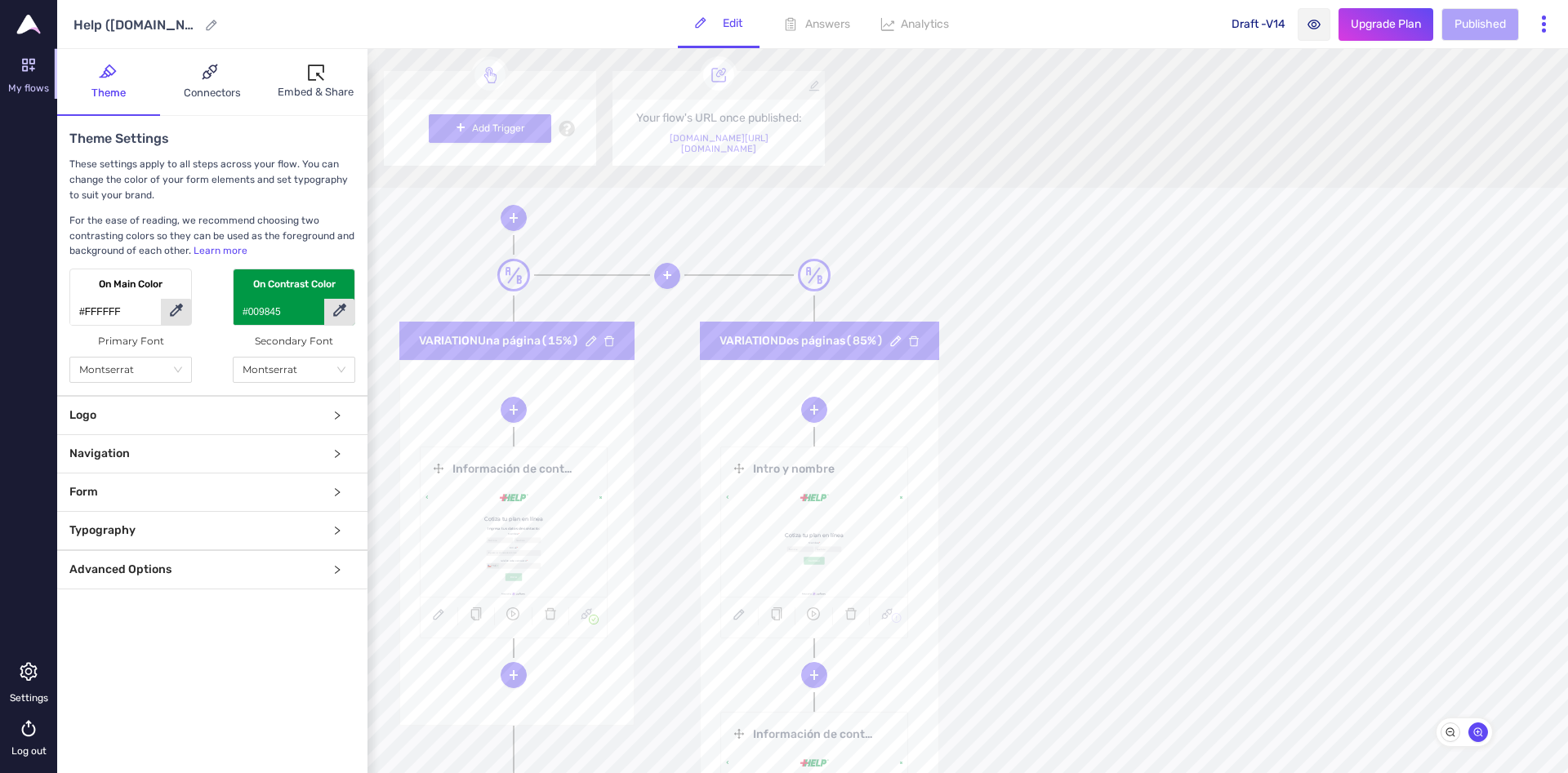 scroll, scrollTop: 0, scrollLeft: 0, axis: both 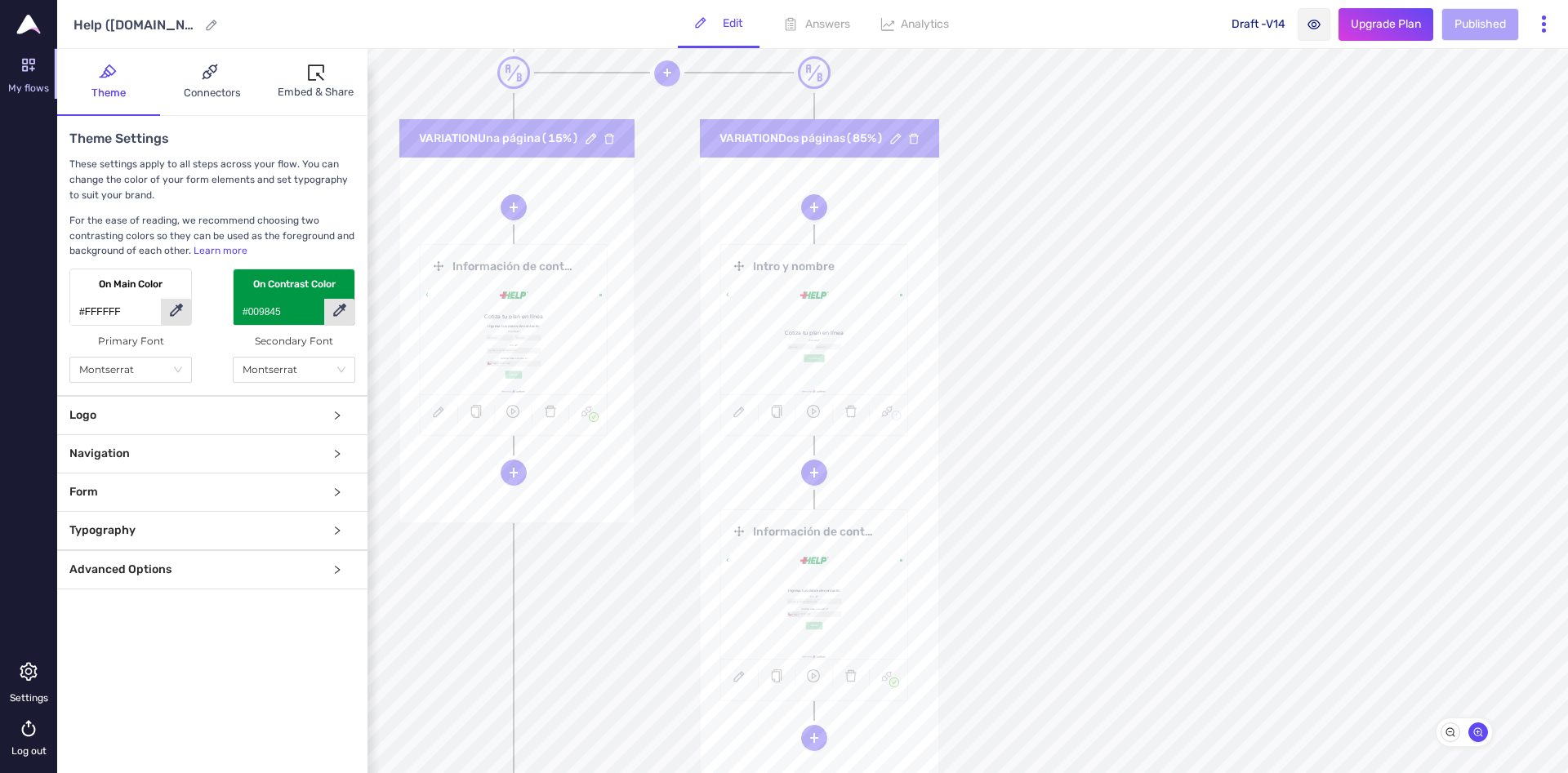 click at bounding box center (514, 341) 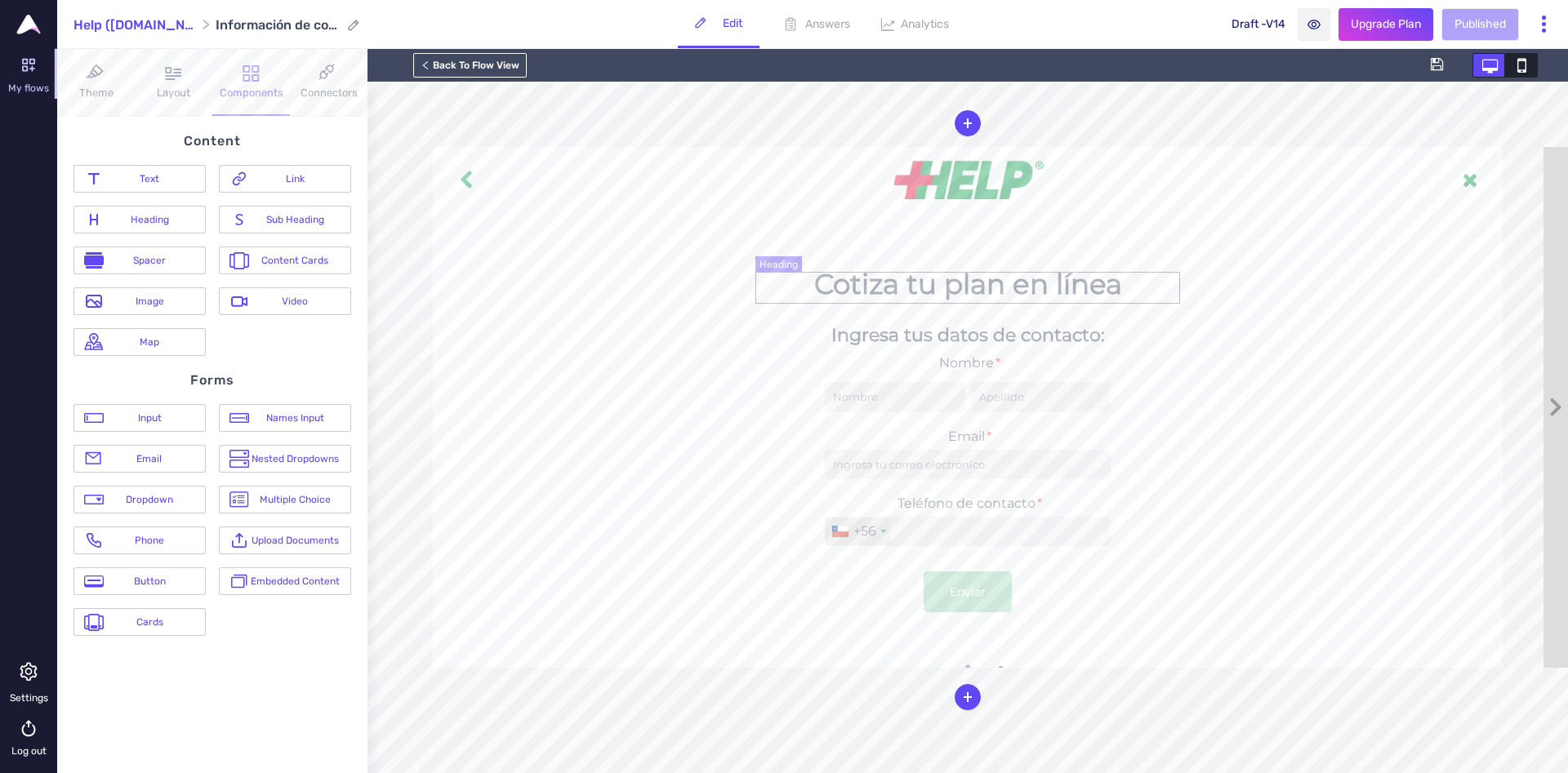 scroll, scrollTop: 0, scrollLeft: 0, axis: both 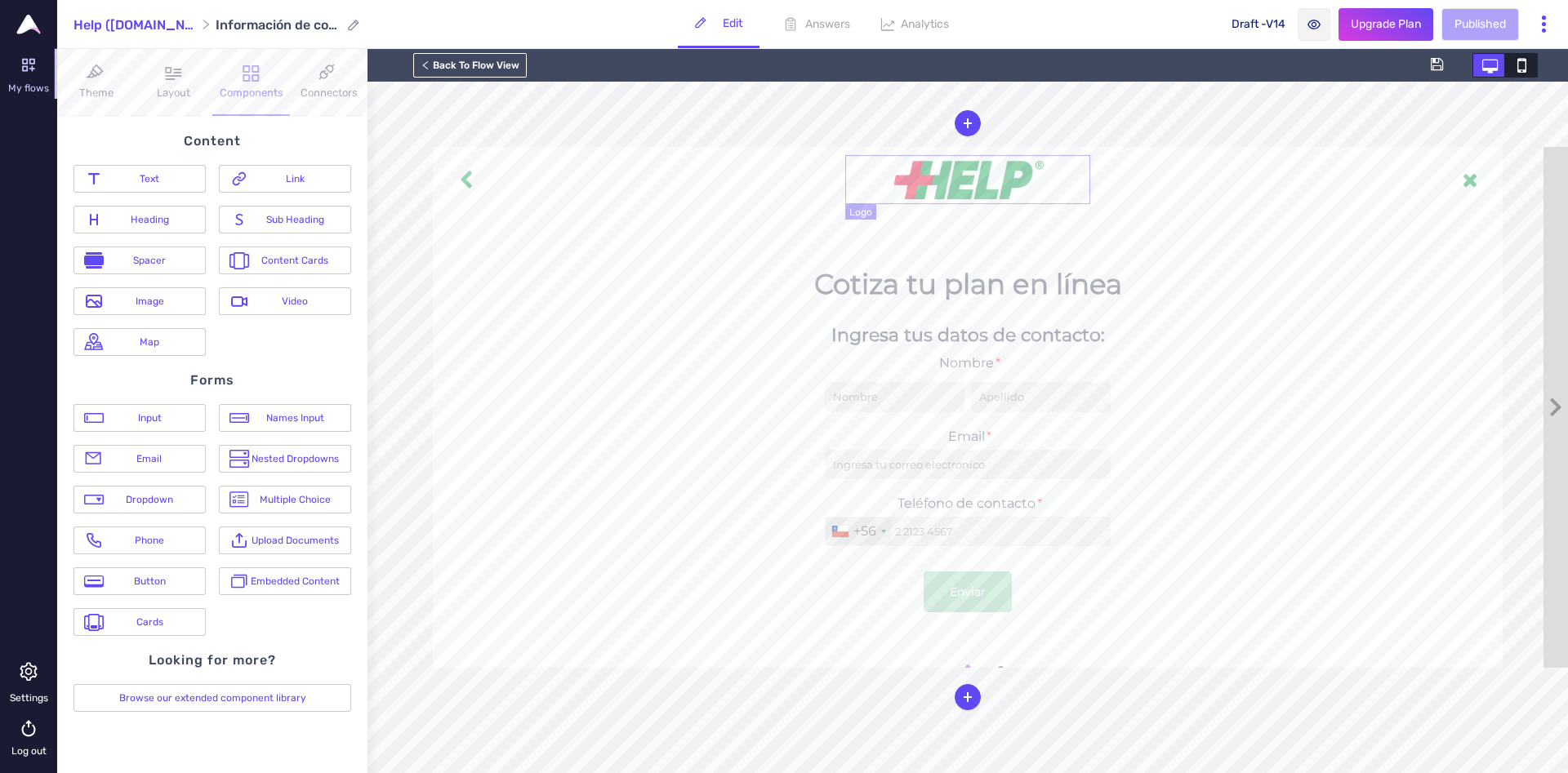 click at bounding box center [968, 180] 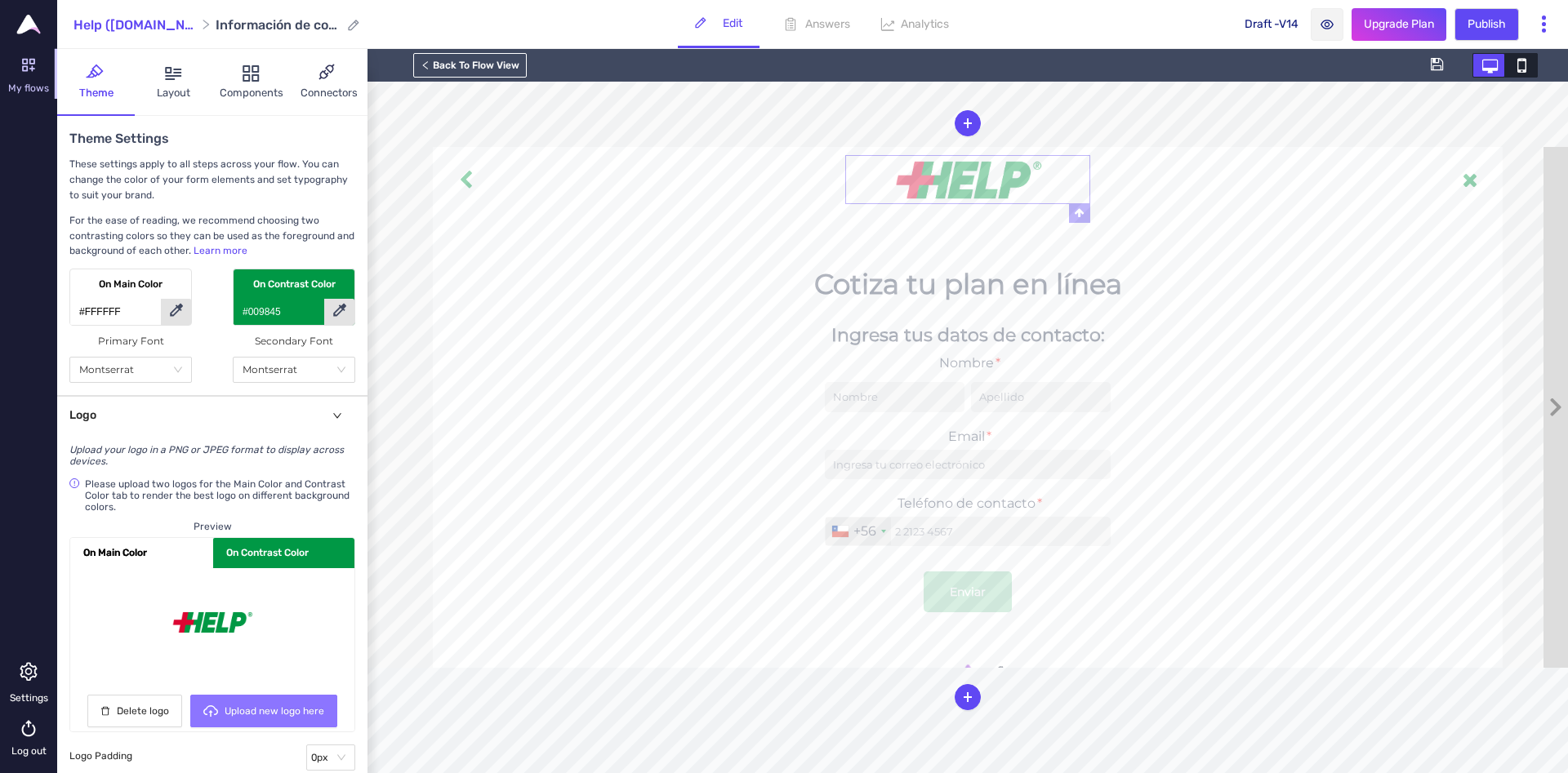 click on "Upload new logo here" at bounding box center [274, 711] 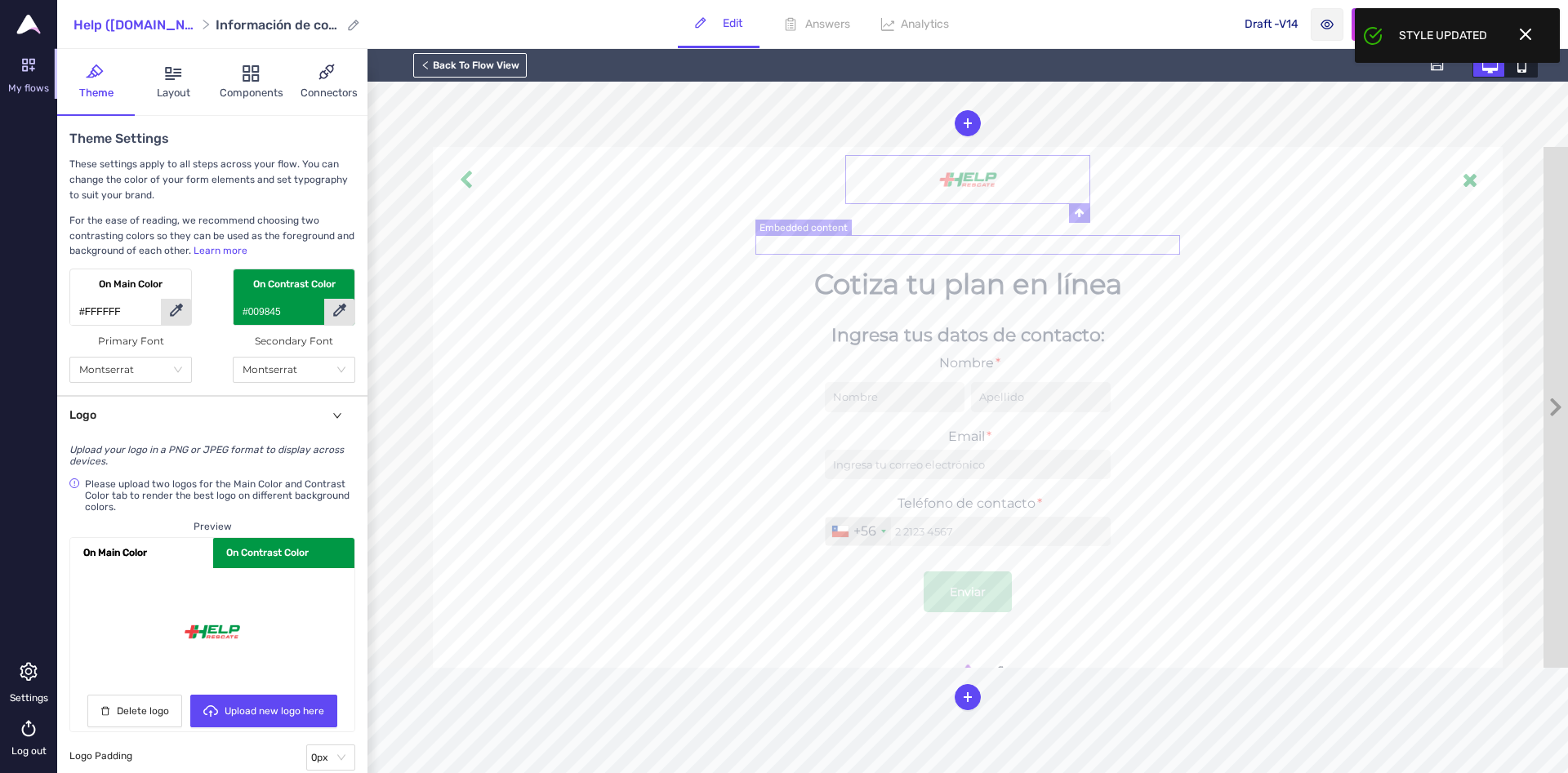 click on "{{gclid}}" at bounding box center [968, 245] 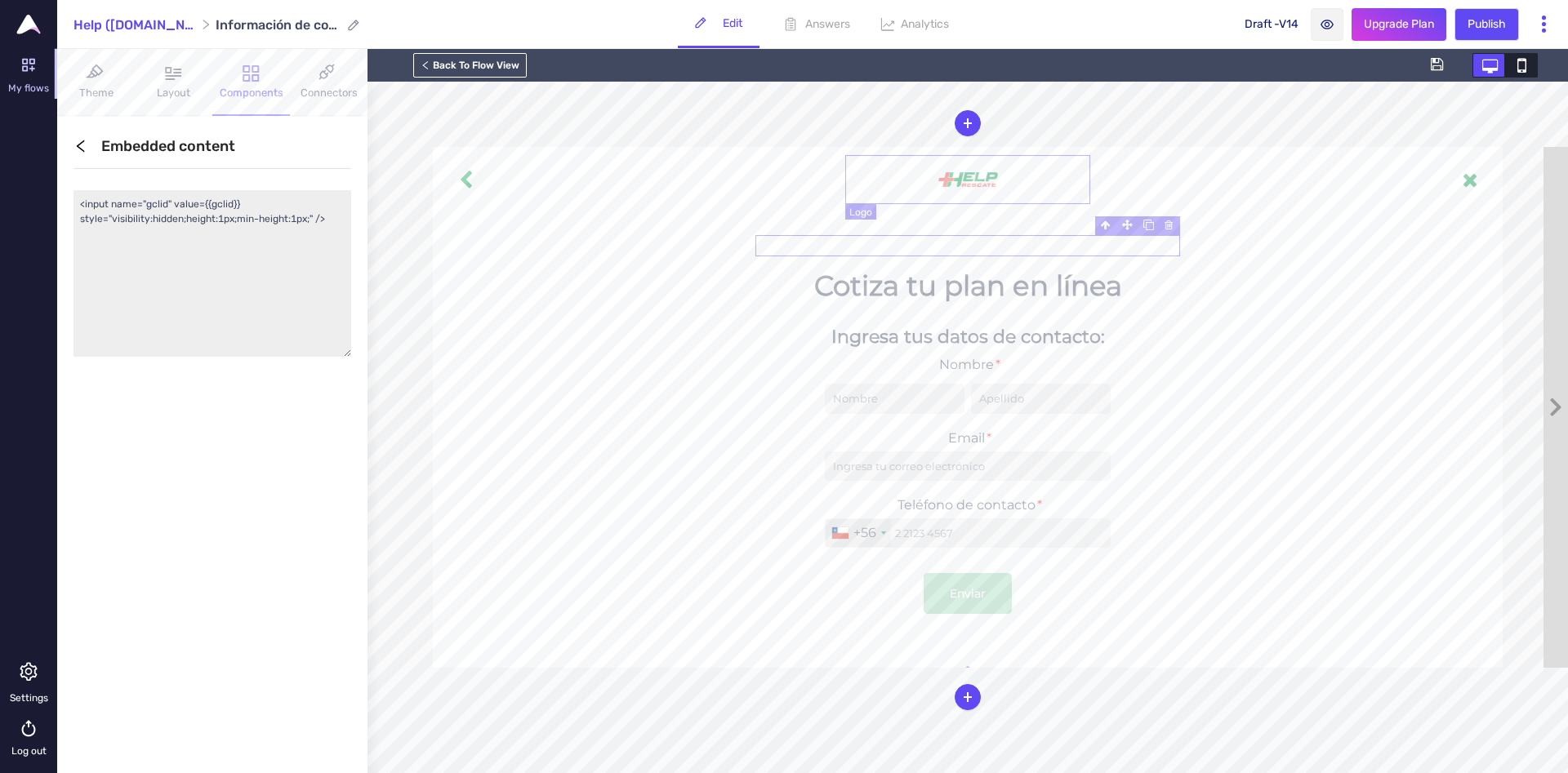 click at bounding box center (968, 180) 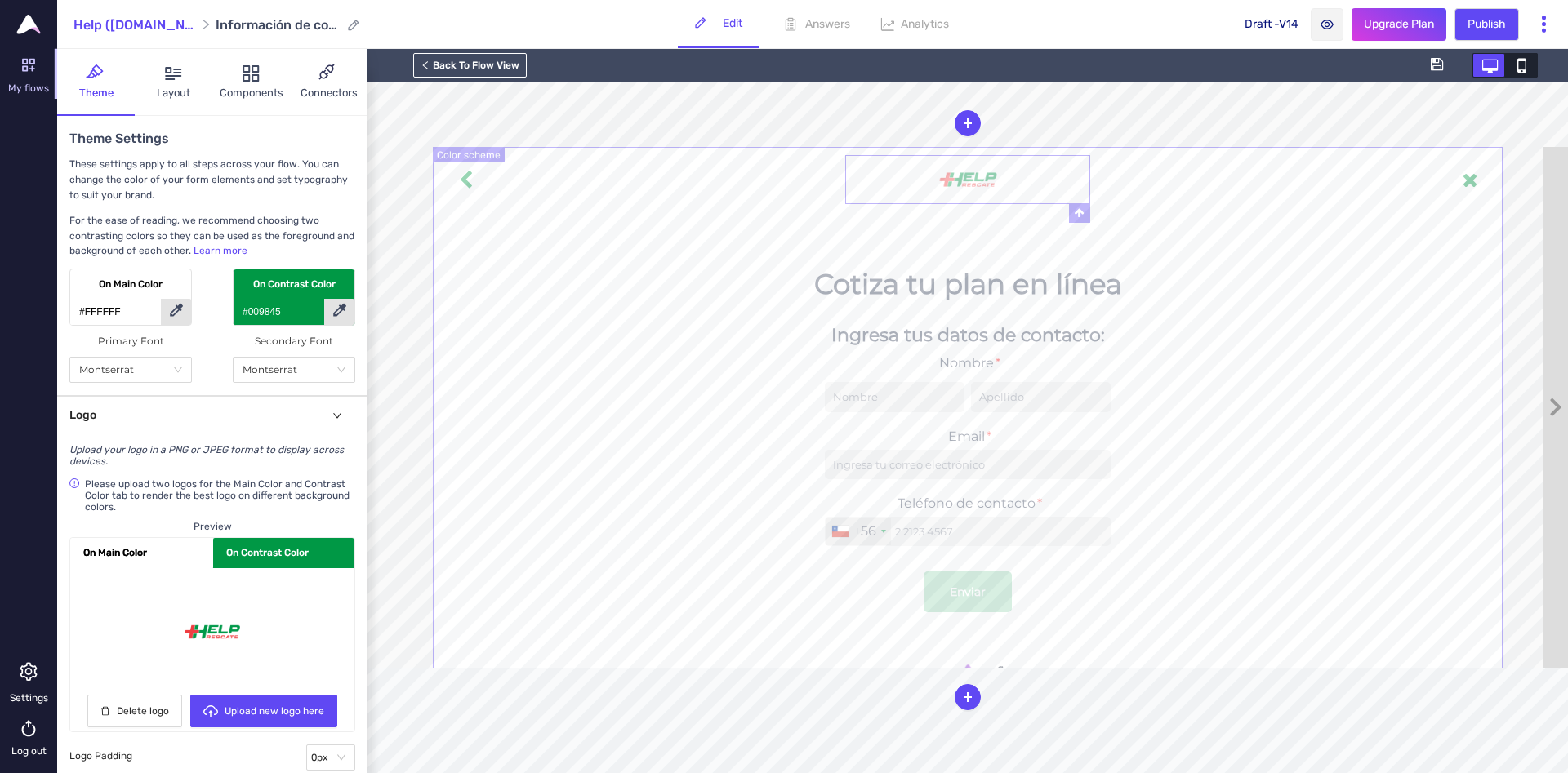 click on "{{gclid}} Cotiza tu plan en línea [GEOGRAPHIC_DATA] tus datos de contacto: Nombre * Email * Teléfono de contacto * +56 [GEOGRAPHIC_DATA] +1 [GEOGRAPHIC_DATA] +44 [GEOGRAPHIC_DATA] (‫[GEOGRAPHIC_DATA]‬‎) +93 [GEOGRAPHIC_DATA] ([GEOGRAPHIC_DATA]) +355 [GEOGRAPHIC_DATA] (‫[GEOGRAPHIC_DATA]‬‎) +213 [US_STATE] +1 [GEOGRAPHIC_DATA] +376 [GEOGRAPHIC_DATA] +244 [GEOGRAPHIC_DATA] +1 [GEOGRAPHIC_DATA] +1 [GEOGRAPHIC_DATA] +54 [GEOGRAPHIC_DATA] ([GEOGRAPHIC_DATA]) +374 [GEOGRAPHIC_DATA] +297 [DATE][GEOGRAPHIC_DATA] +247 [GEOGRAPHIC_DATA] +61 [GEOGRAPHIC_DATA] ([GEOGRAPHIC_DATA]) +43 [GEOGRAPHIC_DATA] ([GEOGRAPHIC_DATA]) +994 [GEOGRAPHIC_DATA] +1 [GEOGRAPHIC_DATA] ([GEOGRAPHIC_DATA][GEOGRAPHIC_DATA]‬‎) +973 [GEOGRAPHIC_DATA] ([GEOGRAPHIC_DATA]) +880 [GEOGRAPHIC_DATA] +1 [GEOGRAPHIC_DATA] ([GEOGRAPHIC_DATA]) +375 [GEOGRAPHIC_DATA] ([GEOGRAPHIC_DATA]) +32 [GEOGRAPHIC_DATA] +501 [GEOGRAPHIC_DATA] ([GEOGRAPHIC_DATA]) +229 [GEOGRAPHIC_DATA] +1 [GEOGRAPHIC_DATA] (འབྲུག) +975 [GEOGRAPHIC_DATA] +591 [GEOGRAPHIC_DATA] ([GEOGRAPHIC_DATA]) +387 [GEOGRAPHIC_DATA] +267 [GEOGRAPHIC_DATA] ([GEOGRAPHIC_DATA]) +55 [GEOGRAPHIC_DATA] +246 [GEOGRAPHIC_DATA] +1 [GEOGRAPHIC_DATA] +673 [GEOGRAPHIC_DATA] ([GEOGRAPHIC_DATA]) +359 [GEOGRAPHIC_DATA] +226 [GEOGRAPHIC_DATA] ([GEOGRAPHIC_DATA]) +257 [GEOGRAPHIC_DATA] (កម្ពុជា) +855 +237 +1" at bounding box center (968, 415) 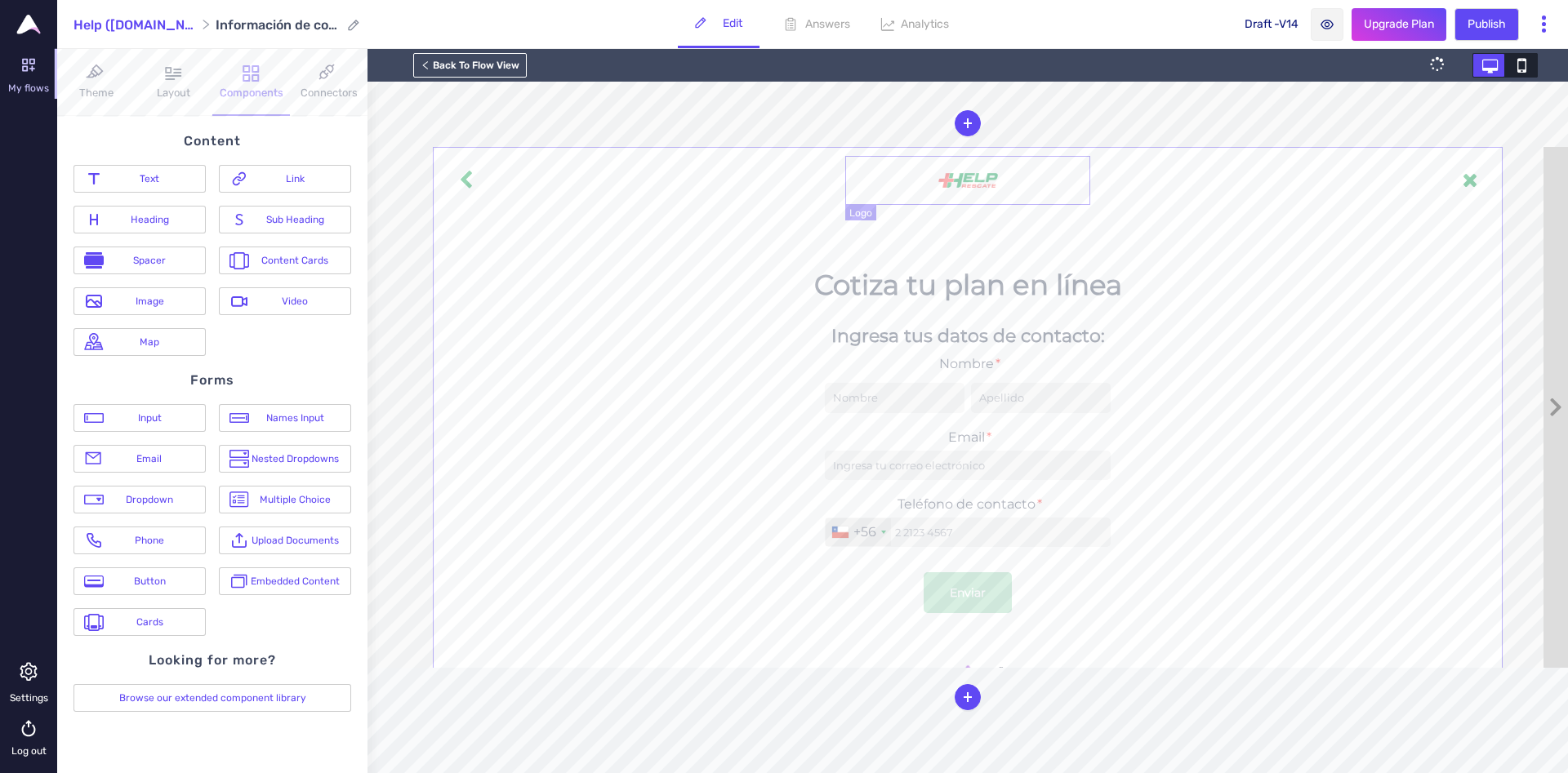 click at bounding box center [968, 180] 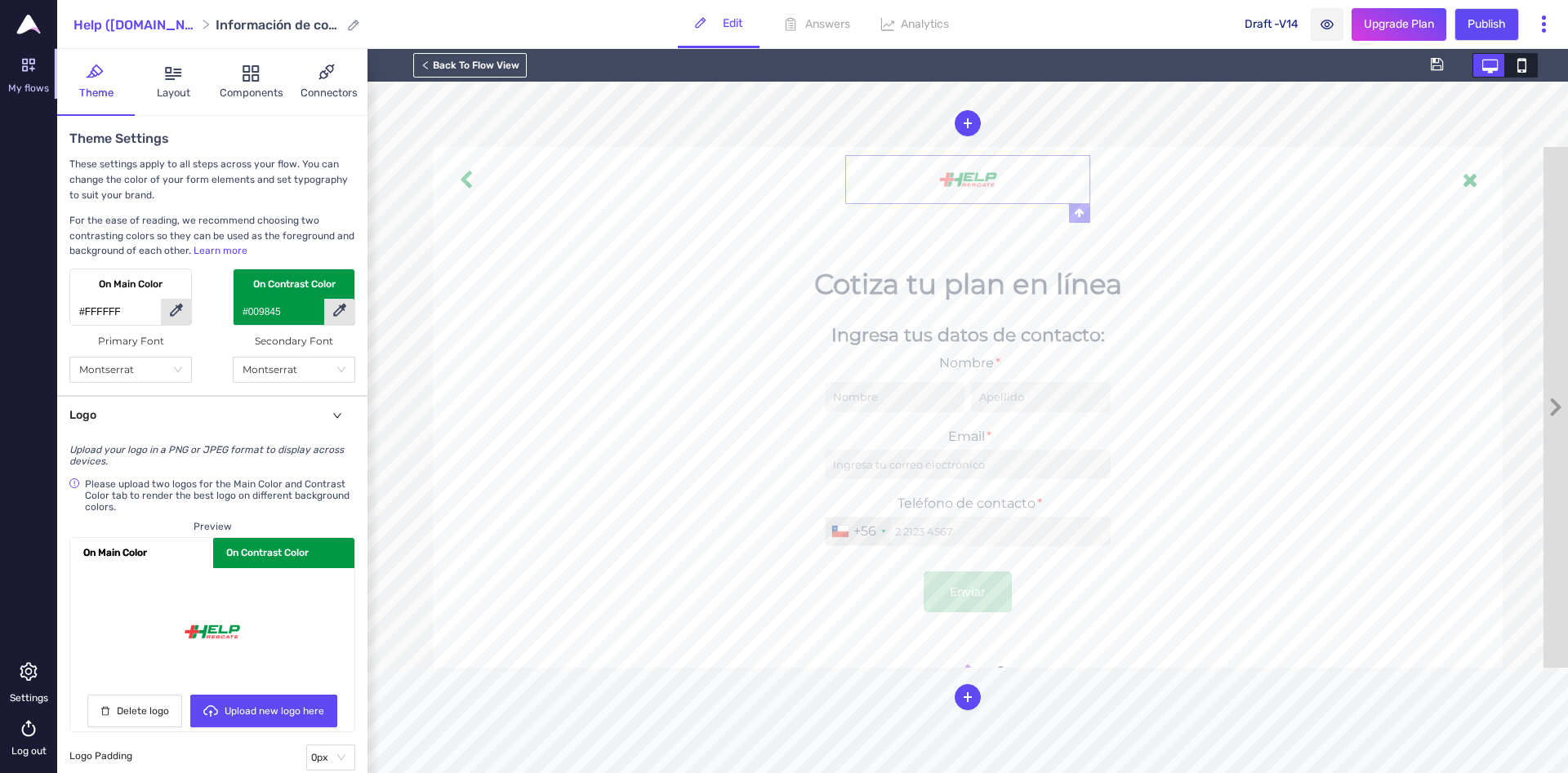 scroll, scrollTop: 183, scrollLeft: 0, axis: vertical 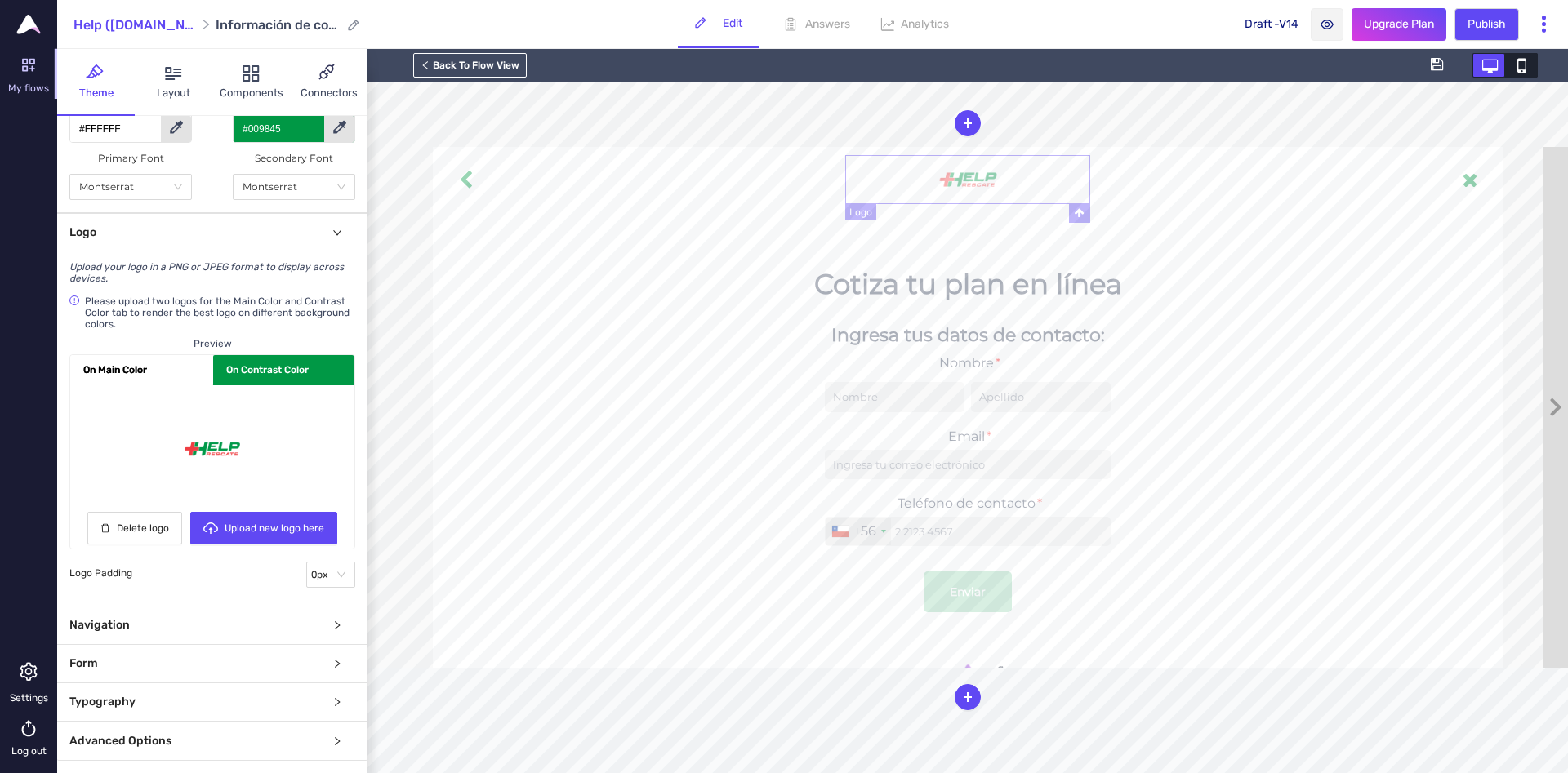 click at bounding box center [968, 180] 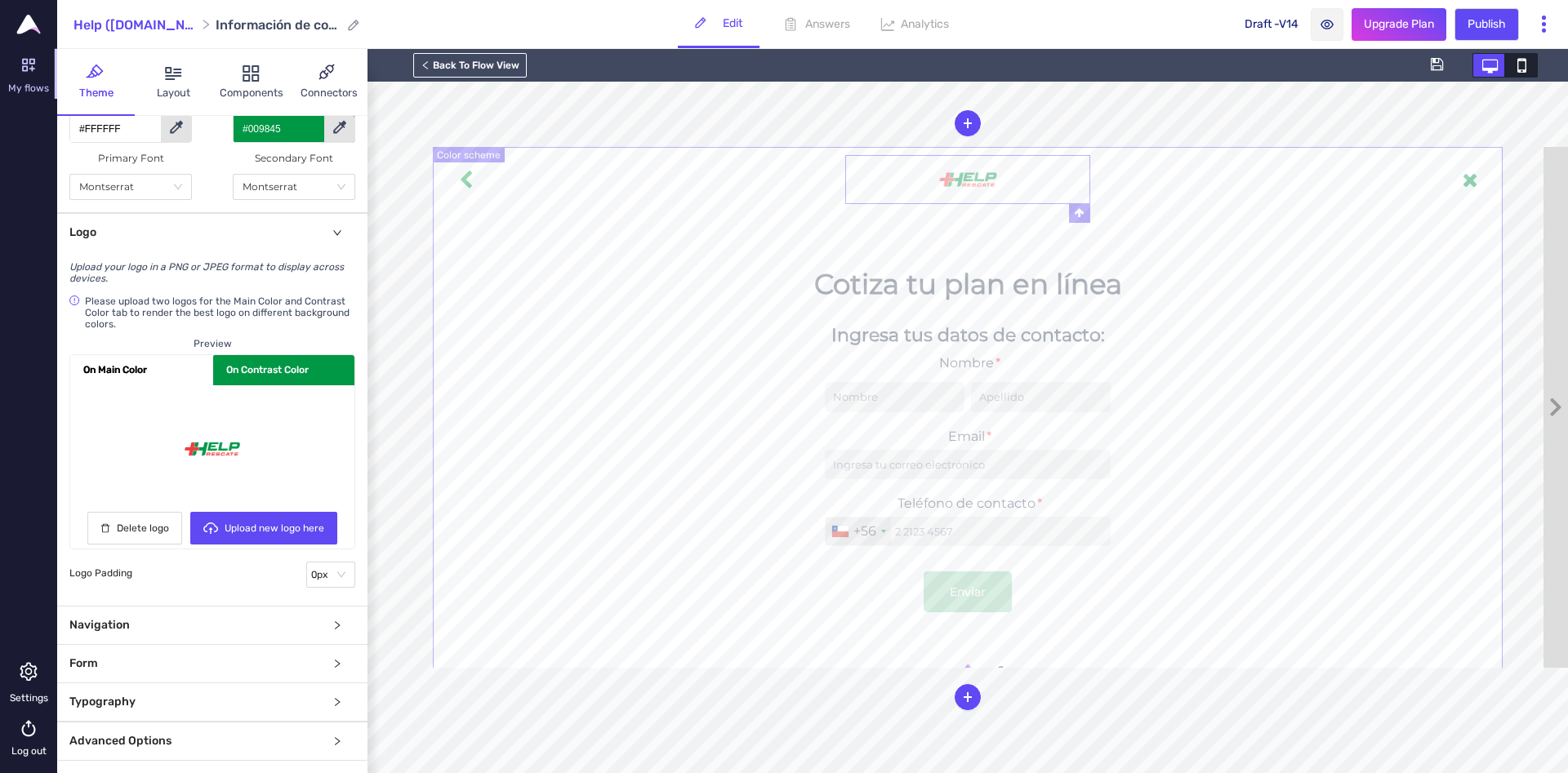 click on "{{gclid}} Cotiza tu plan en línea [GEOGRAPHIC_DATA] tus datos de contacto: Nombre * Email * Teléfono de contacto * +56 [GEOGRAPHIC_DATA] +1 [GEOGRAPHIC_DATA] +44 [GEOGRAPHIC_DATA] (‫[GEOGRAPHIC_DATA]‬‎) +93 [GEOGRAPHIC_DATA] ([GEOGRAPHIC_DATA]) +355 [GEOGRAPHIC_DATA] (‫[GEOGRAPHIC_DATA]‬‎) +213 [US_STATE] +1 [GEOGRAPHIC_DATA] +376 [GEOGRAPHIC_DATA] +244 [GEOGRAPHIC_DATA] +1 [GEOGRAPHIC_DATA] +1 [GEOGRAPHIC_DATA] +54 [GEOGRAPHIC_DATA] ([GEOGRAPHIC_DATA]) +374 [GEOGRAPHIC_DATA] +297 [DATE][GEOGRAPHIC_DATA] +247 [GEOGRAPHIC_DATA] +61 [GEOGRAPHIC_DATA] ([GEOGRAPHIC_DATA]) +43 [GEOGRAPHIC_DATA] ([GEOGRAPHIC_DATA]) +994 [GEOGRAPHIC_DATA] +1 [GEOGRAPHIC_DATA] ([GEOGRAPHIC_DATA][GEOGRAPHIC_DATA]‬‎) +973 [GEOGRAPHIC_DATA] ([GEOGRAPHIC_DATA]) +880 [GEOGRAPHIC_DATA] +1 [GEOGRAPHIC_DATA] ([GEOGRAPHIC_DATA]) +375 [GEOGRAPHIC_DATA] ([GEOGRAPHIC_DATA]) +32 [GEOGRAPHIC_DATA] +501 [GEOGRAPHIC_DATA] ([GEOGRAPHIC_DATA]) +229 [GEOGRAPHIC_DATA] +1 [GEOGRAPHIC_DATA] (འབྲུག) +975 [GEOGRAPHIC_DATA] +591 [GEOGRAPHIC_DATA] ([GEOGRAPHIC_DATA]) +387 [GEOGRAPHIC_DATA] +267 [GEOGRAPHIC_DATA] ([GEOGRAPHIC_DATA]) +55 [GEOGRAPHIC_DATA] +246 [GEOGRAPHIC_DATA] +1 [GEOGRAPHIC_DATA] +673 [GEOGRAPHIC_DATA] ([GEOGRAPHIC_DATA]) +359 [GEOGRAPHIC_DATA] +226 [GEOGRAPHIC_DATA] ([GEOGRAPHIC_DATA]) +257 [GEOGRAPHIC_DATA] (កម្ពុជា) +855 +237 +1" at bounding box center [968, 415] 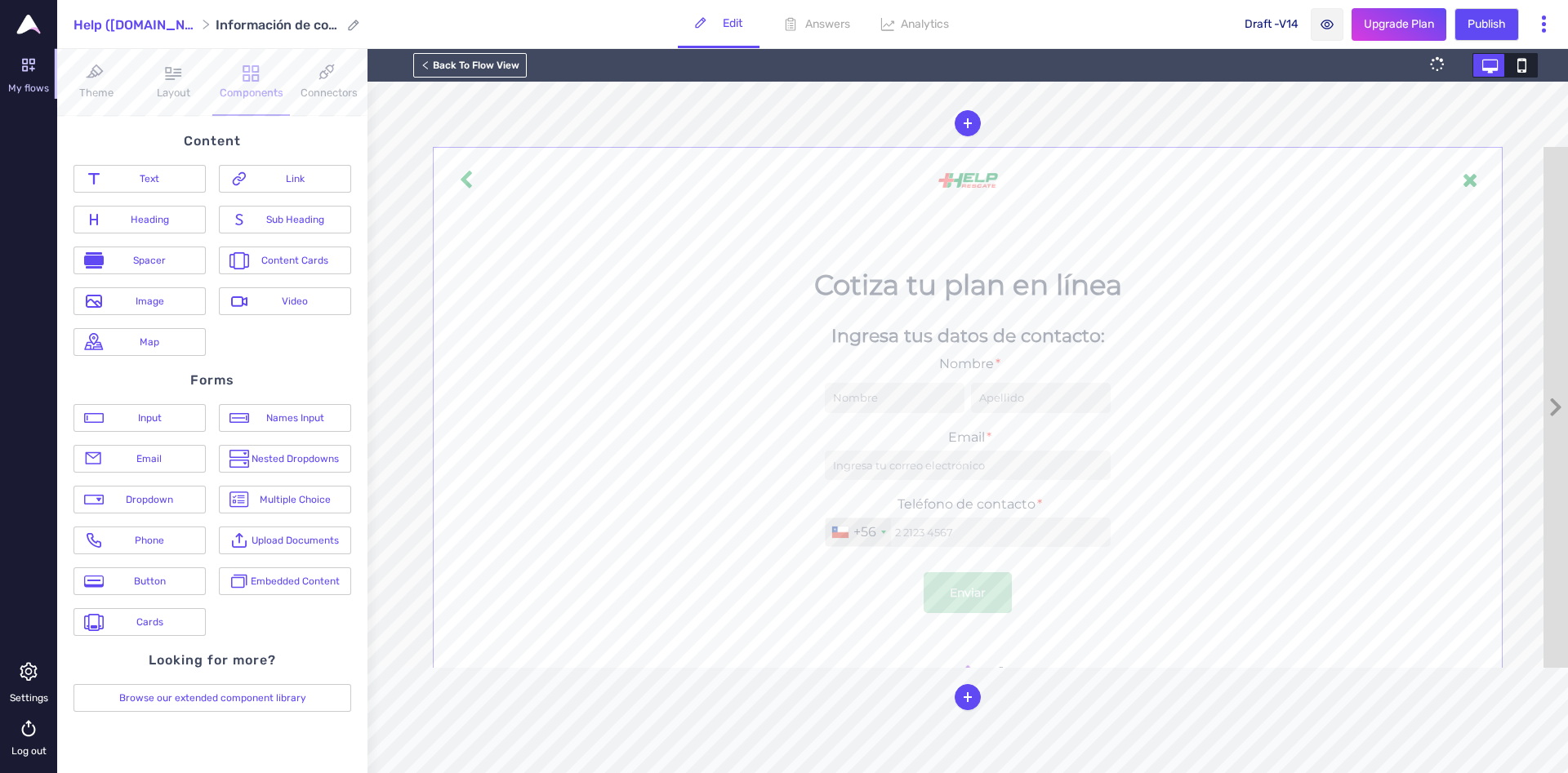 scroll, scrollTop: 0, scrollLeft: 0, axis: both 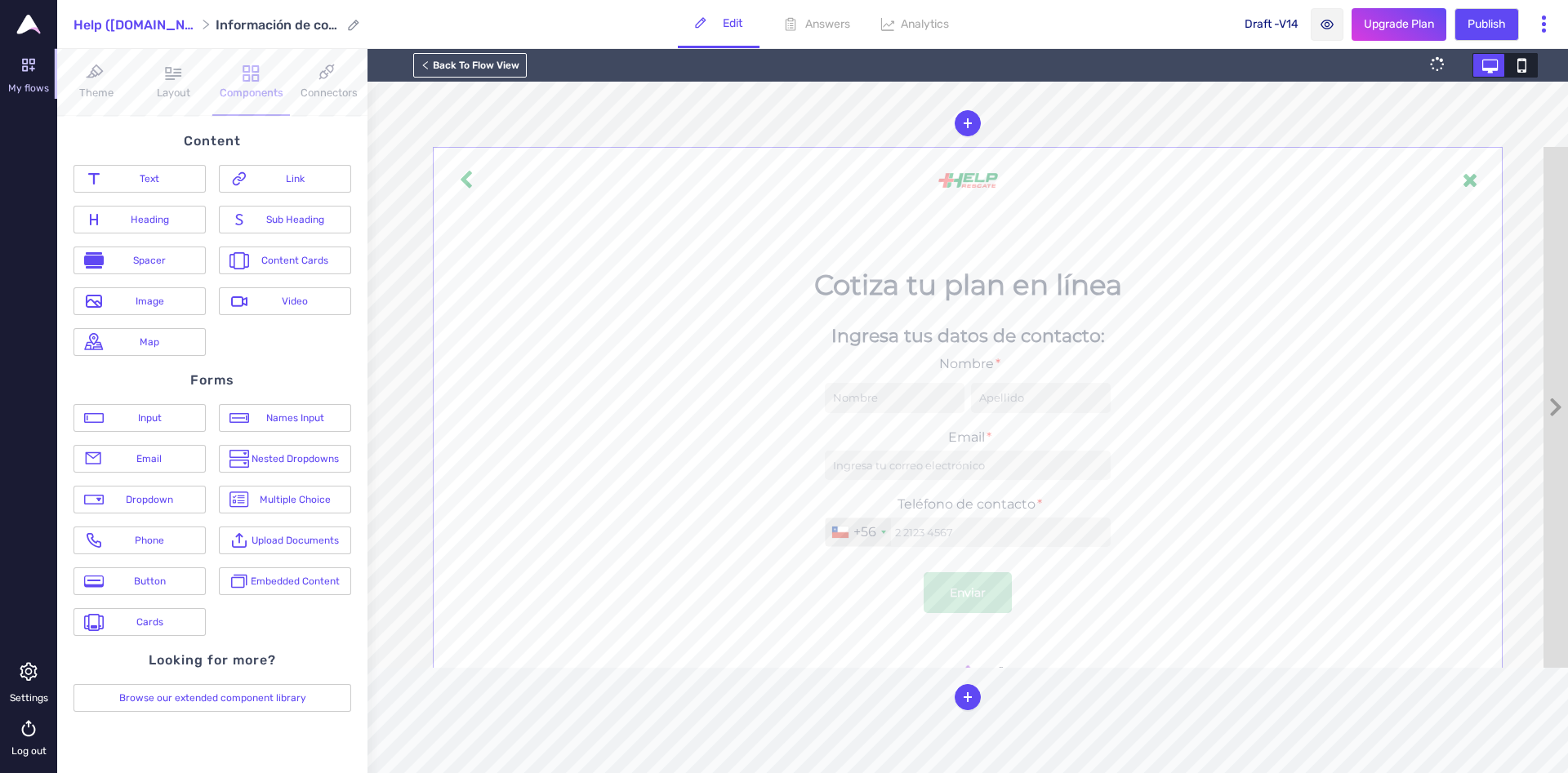 click on "B I U ⫘ - Select - Country Region City Browser Device Type
Color scheme
Classes
- State - Hover Click Even/Odd
light
Selected:
.light" at bounding box center [813, 358] 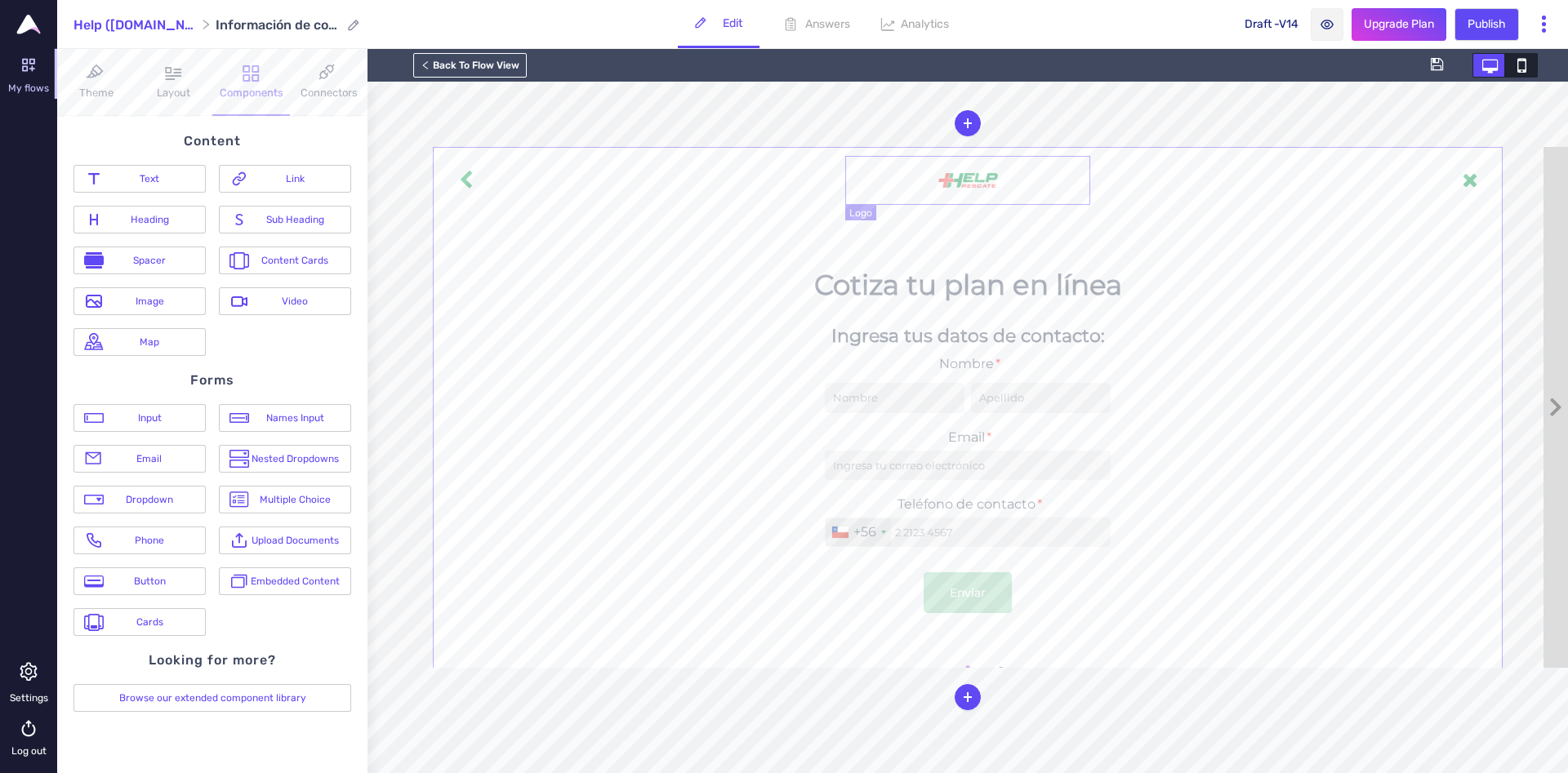 click at bounding box center [968, 180] 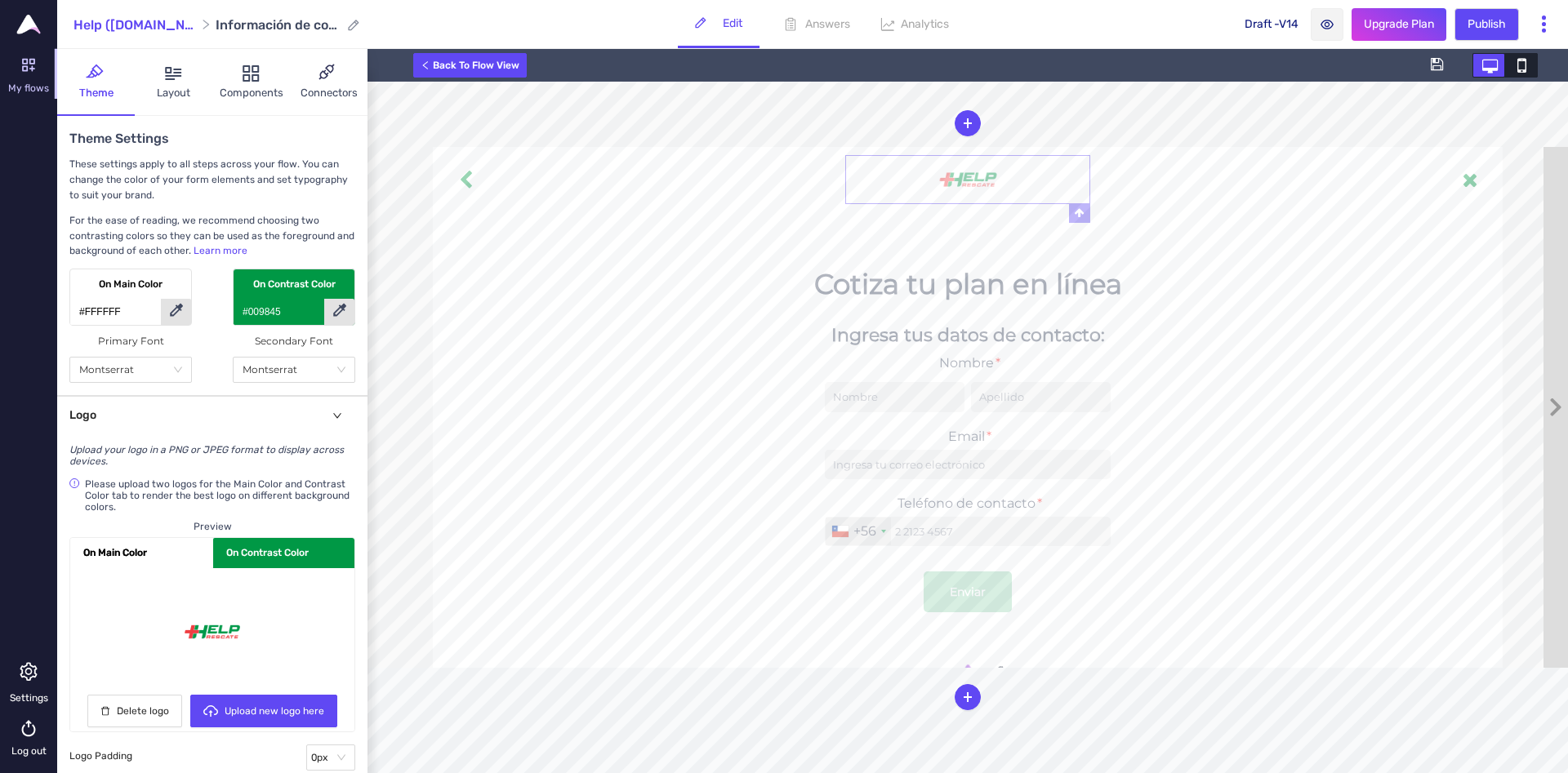 click on "Back To Flow View" at bounding box center (470, 65) 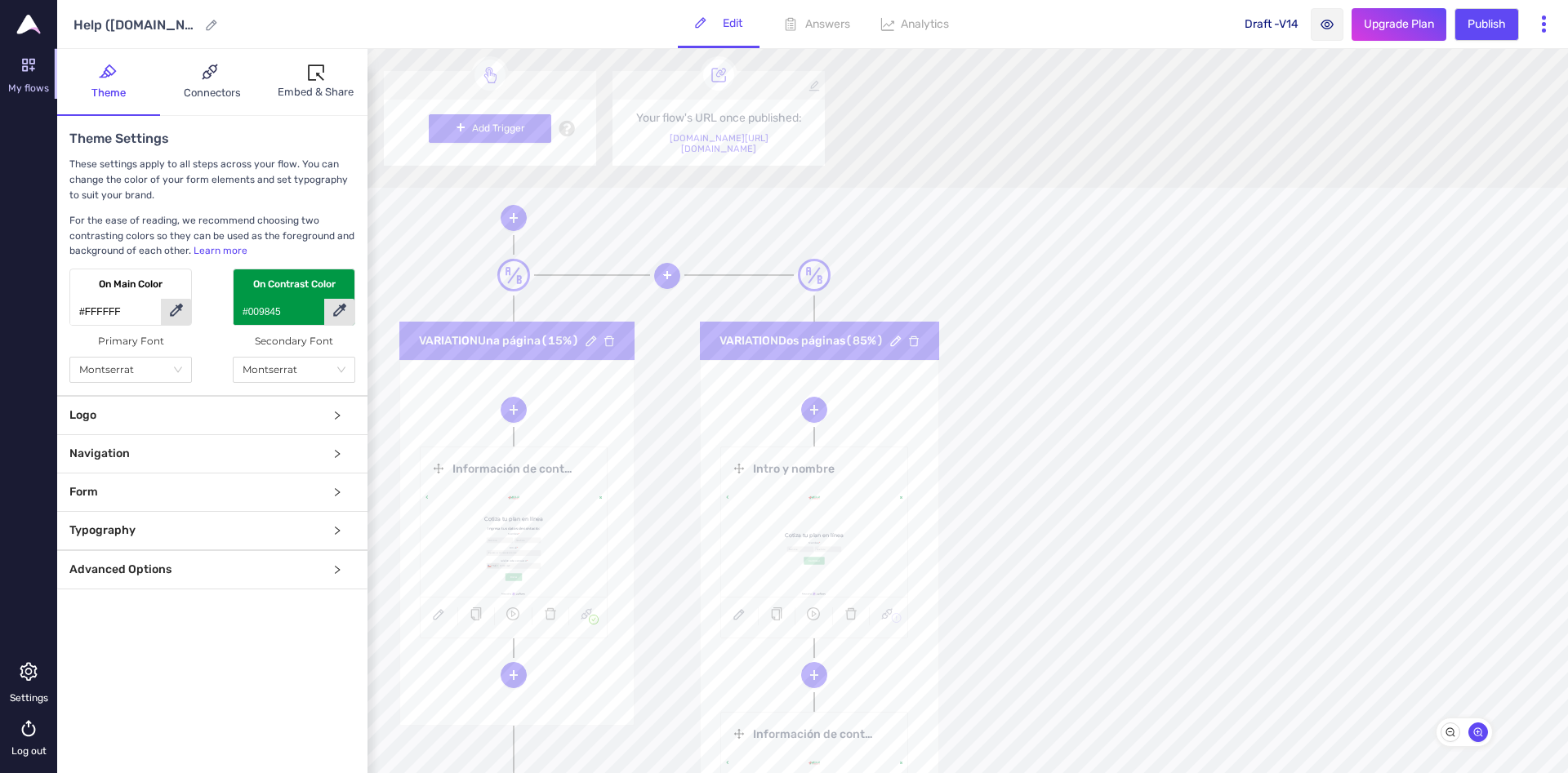 scroll, scrollTop: 0, scrollLeft: 0, axis: both 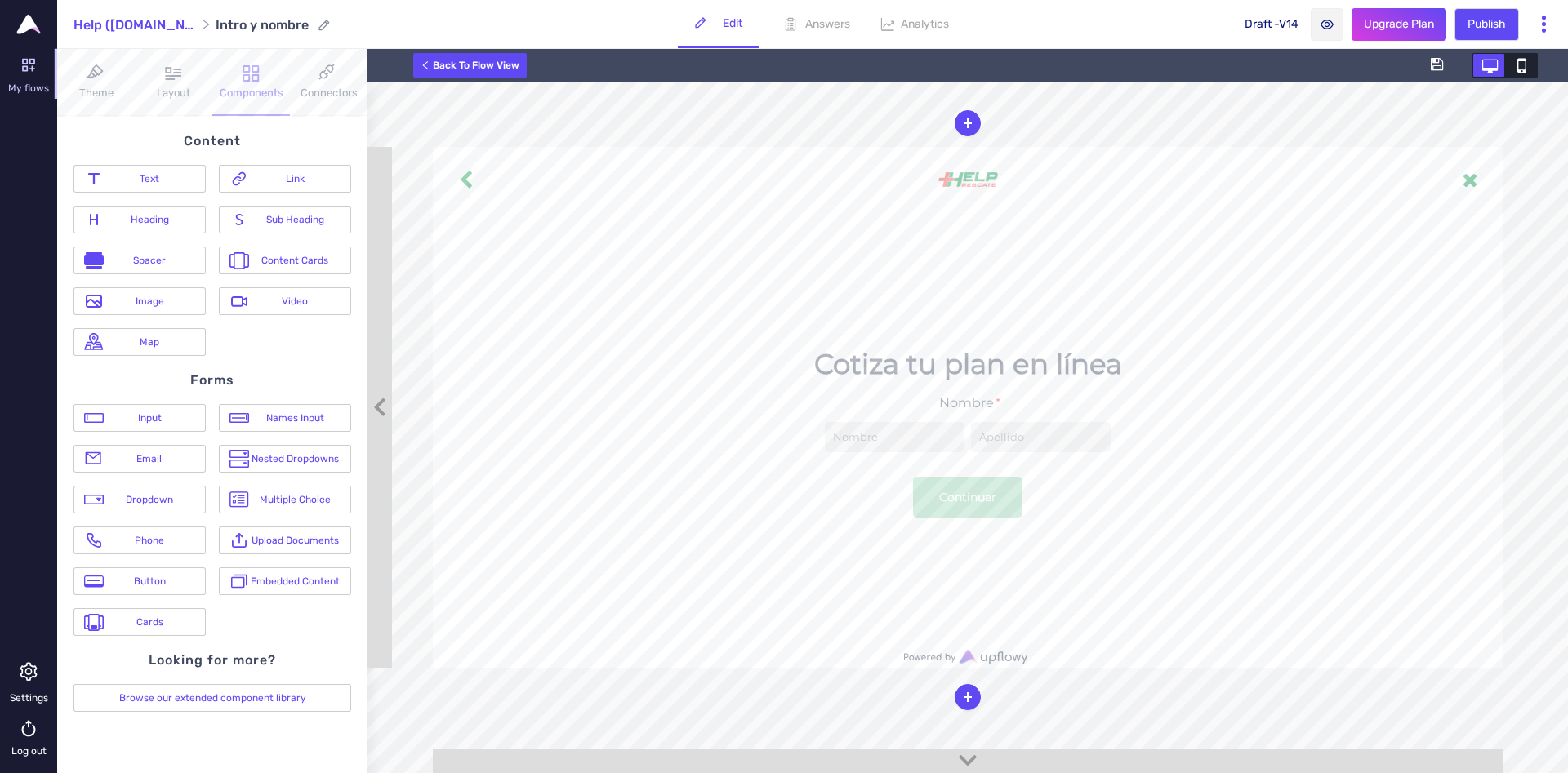 click on "Back To Flow View" at bounding box center [470, 65] 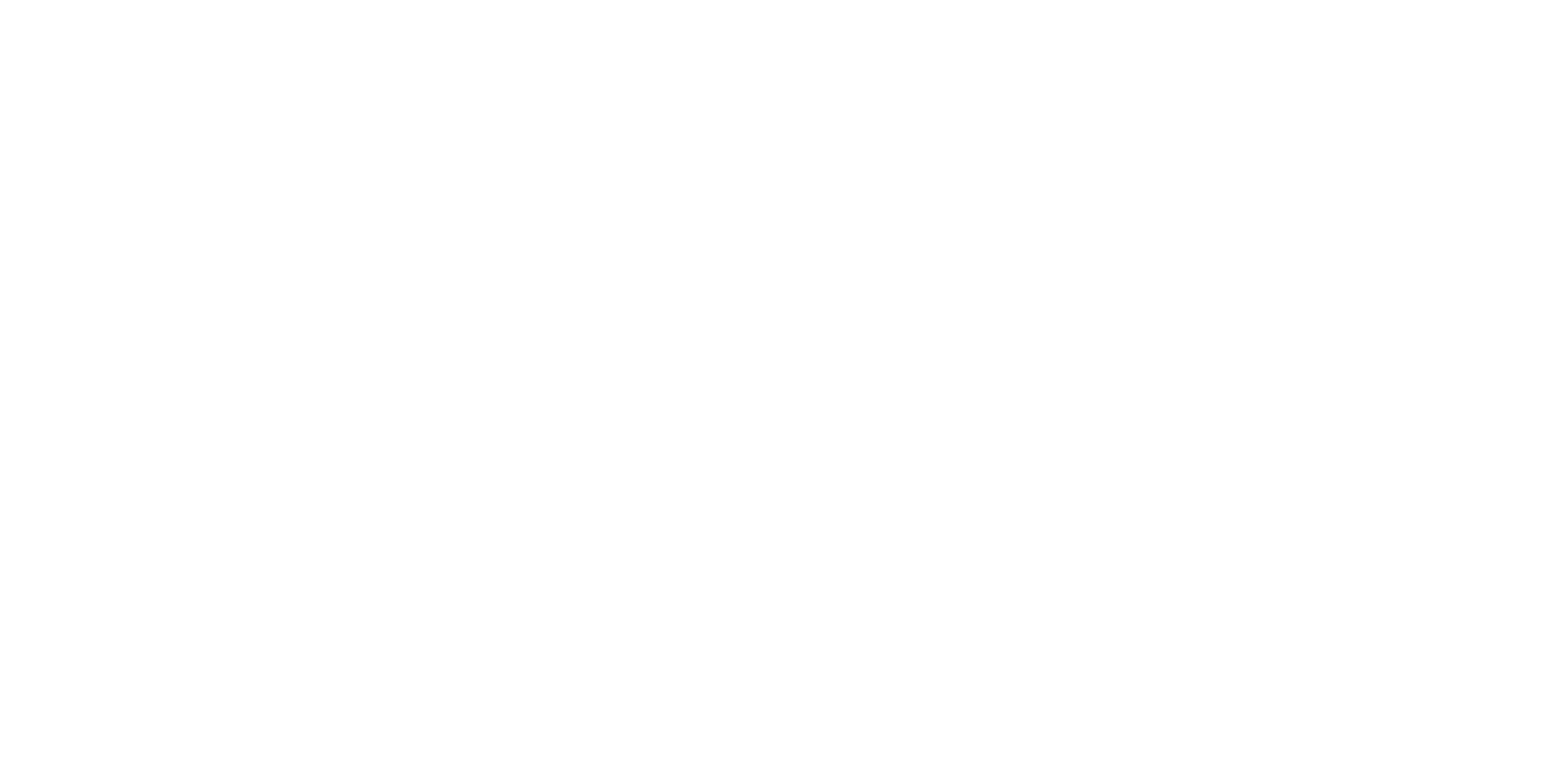 scroll, scrollTop: 0, scrollLeft: 0, axis: both 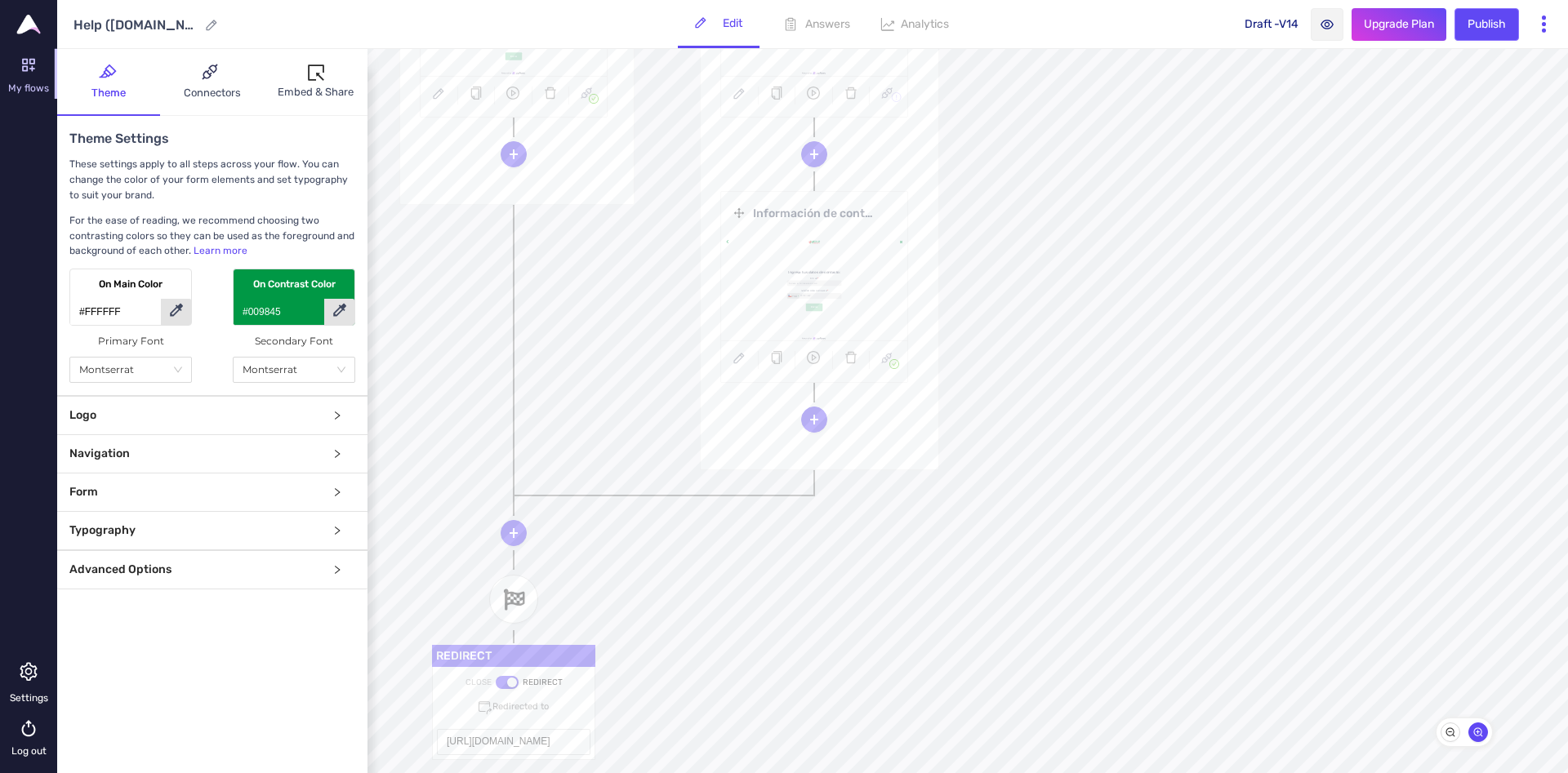 click on "Publish" at bounding box center (1486, 24) 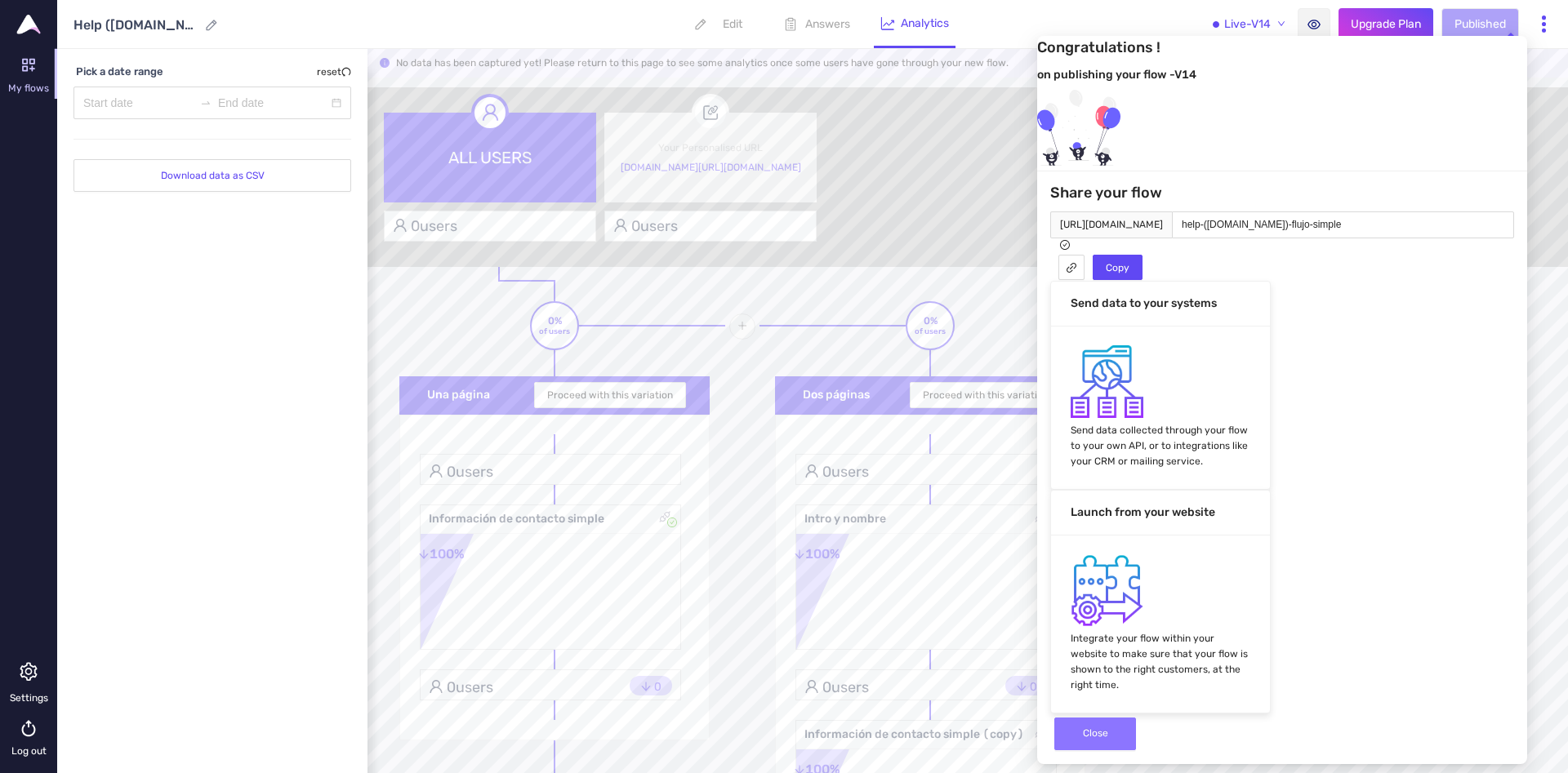 click on "Close" at bounding box center [1095, 734] 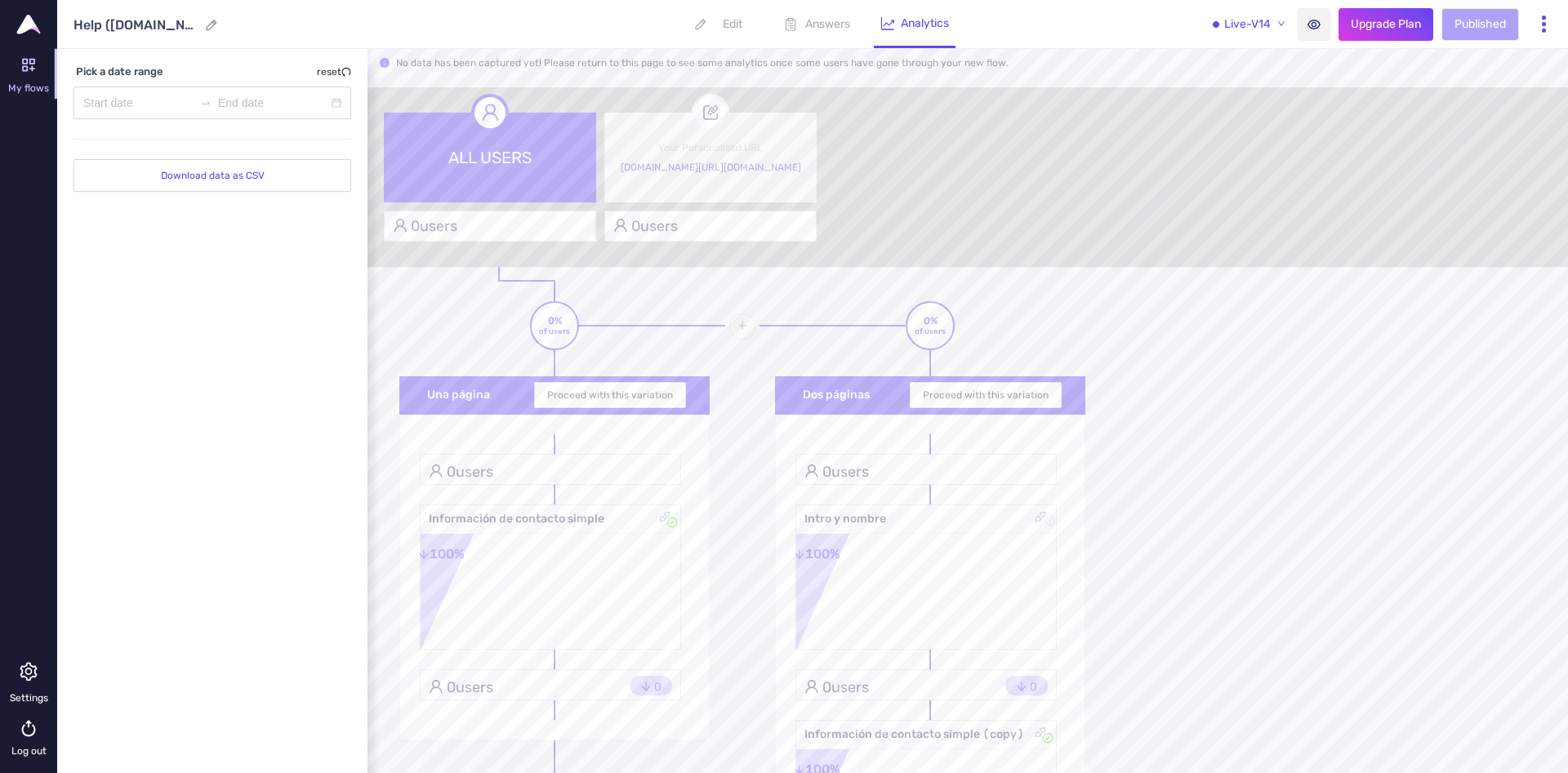 click 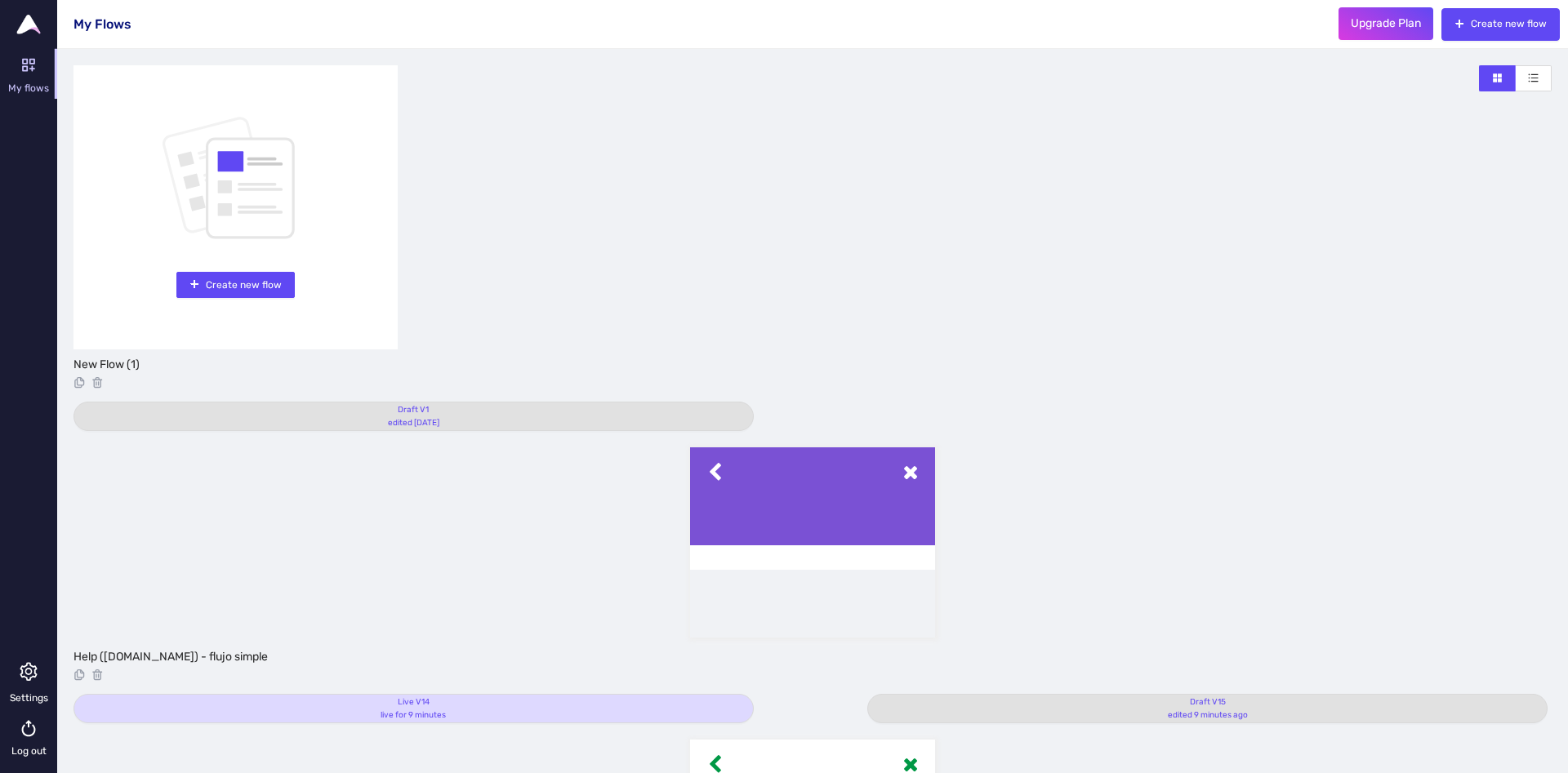 scroll, scrollTop: 0, scrollLeft: 0, axis: both 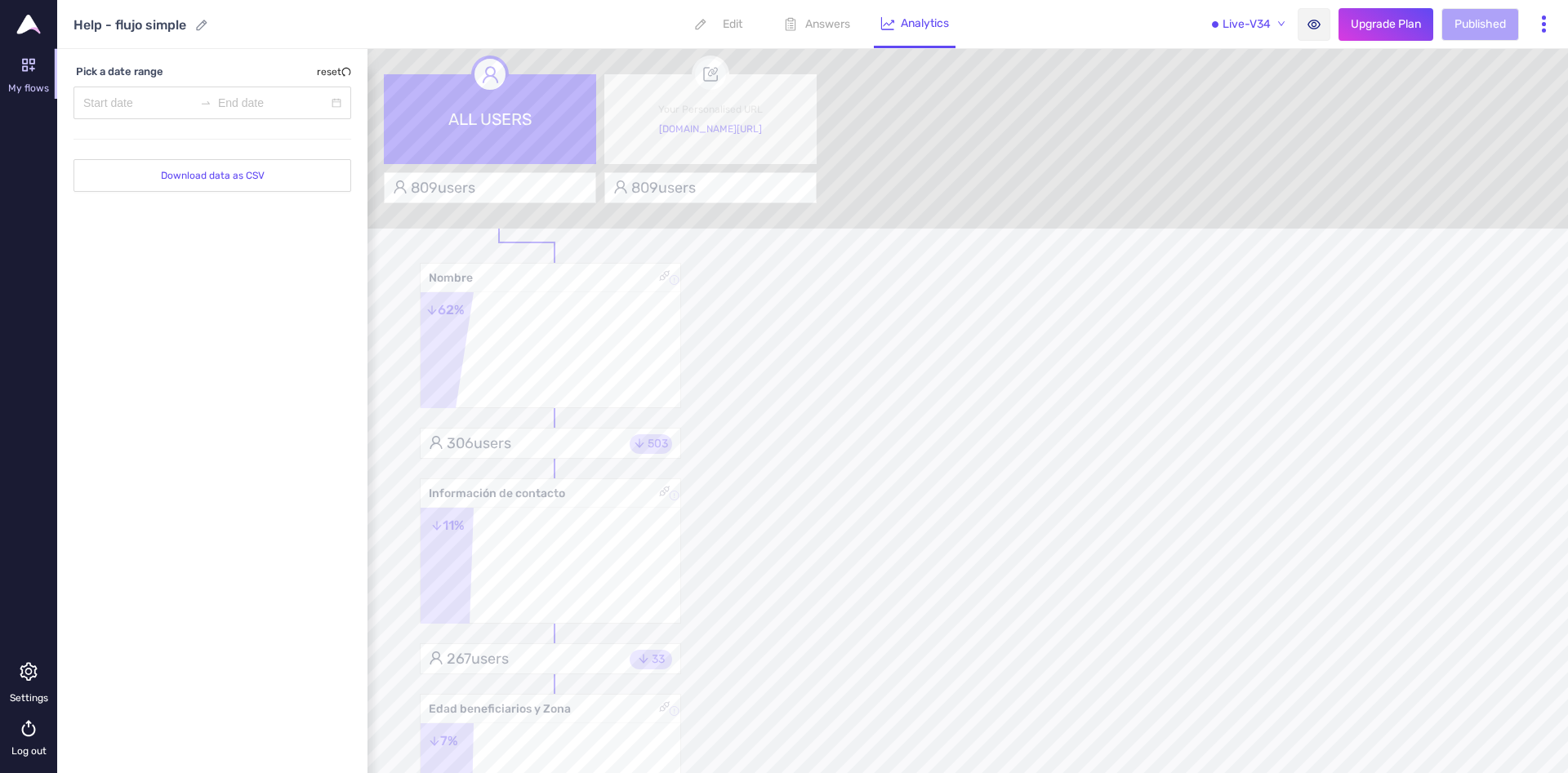 click on "Edit" at bounding box center (733, 24) 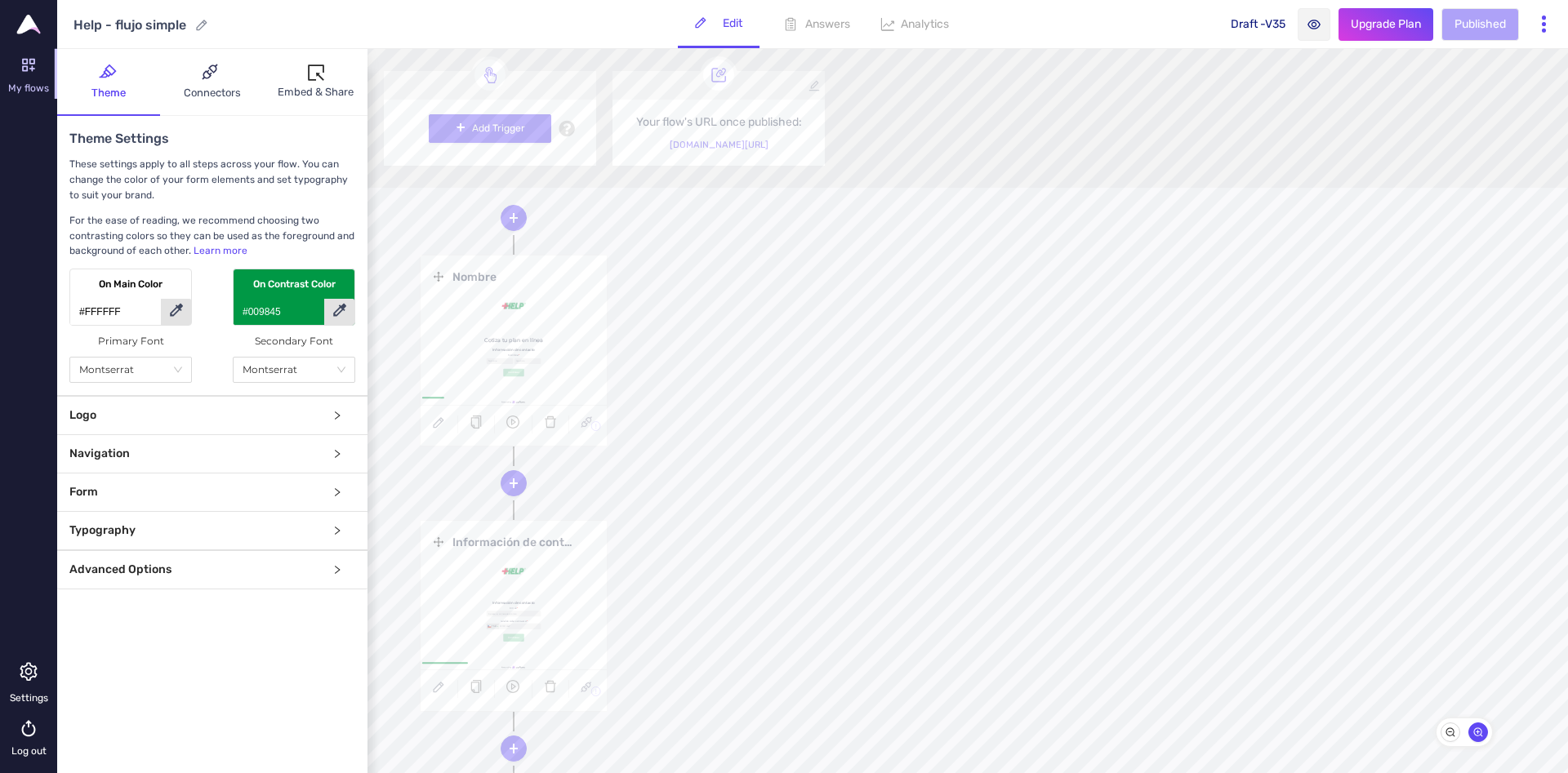 scroll, scrollTop: 0, scrollLeft: 0, axis: both 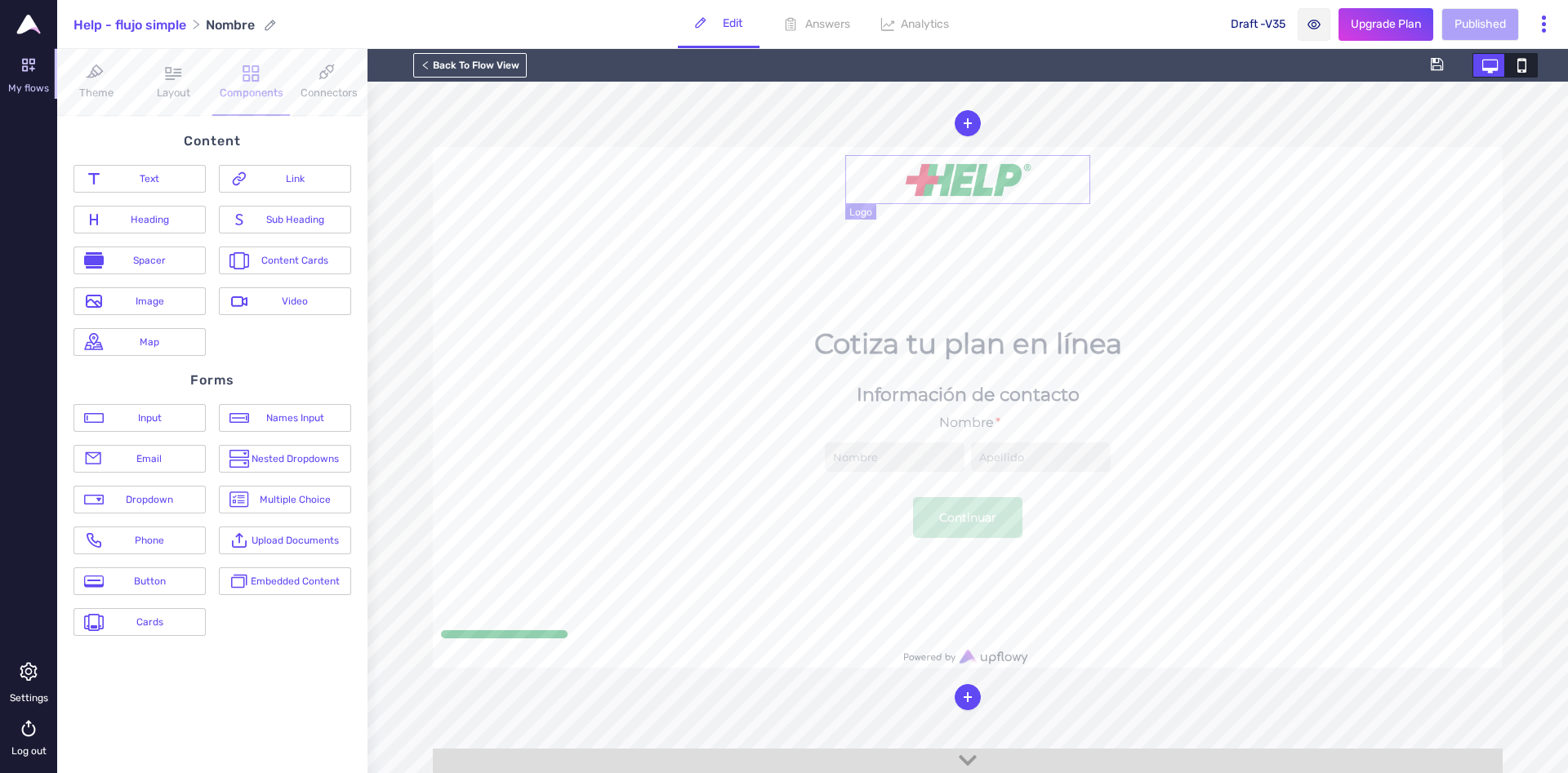 click at bounding box center [968, 180] 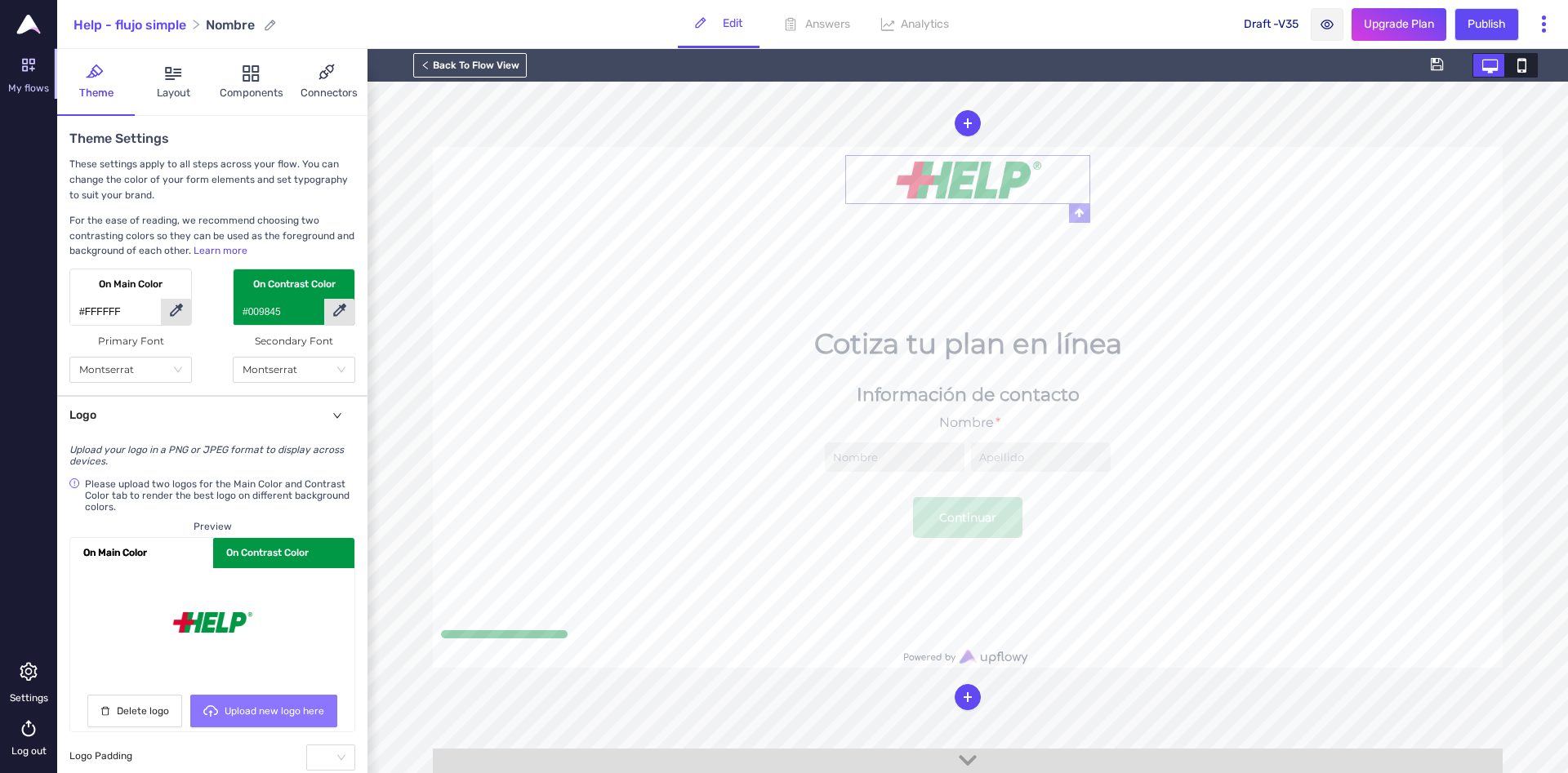 click on "Upload new logo here" at bounding box center [274, 711] 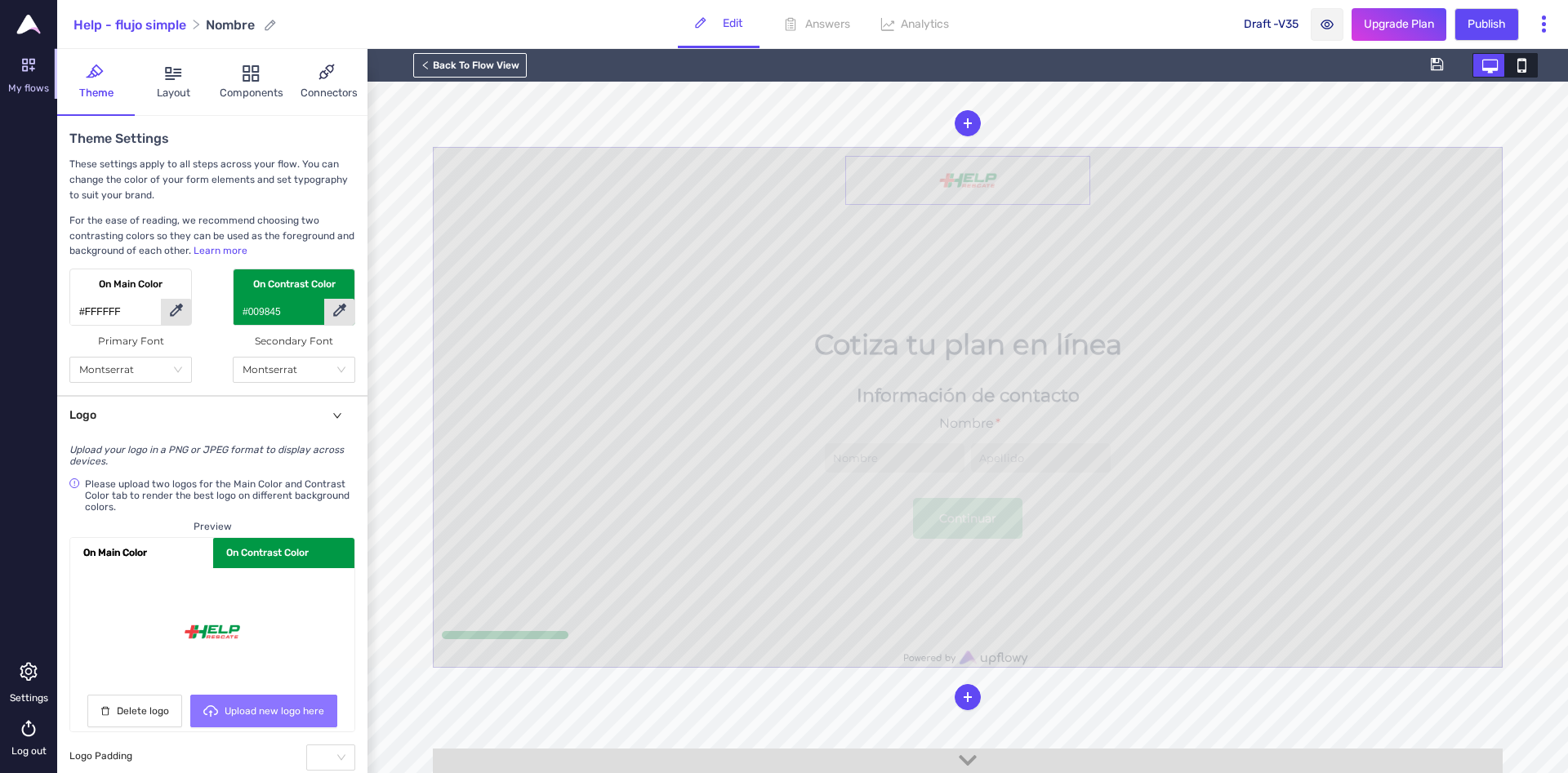 drag, startPoint x: 1089, startPoint y: 202, endPoint x: 1138, endPoint y: 233, distance: 57.98276 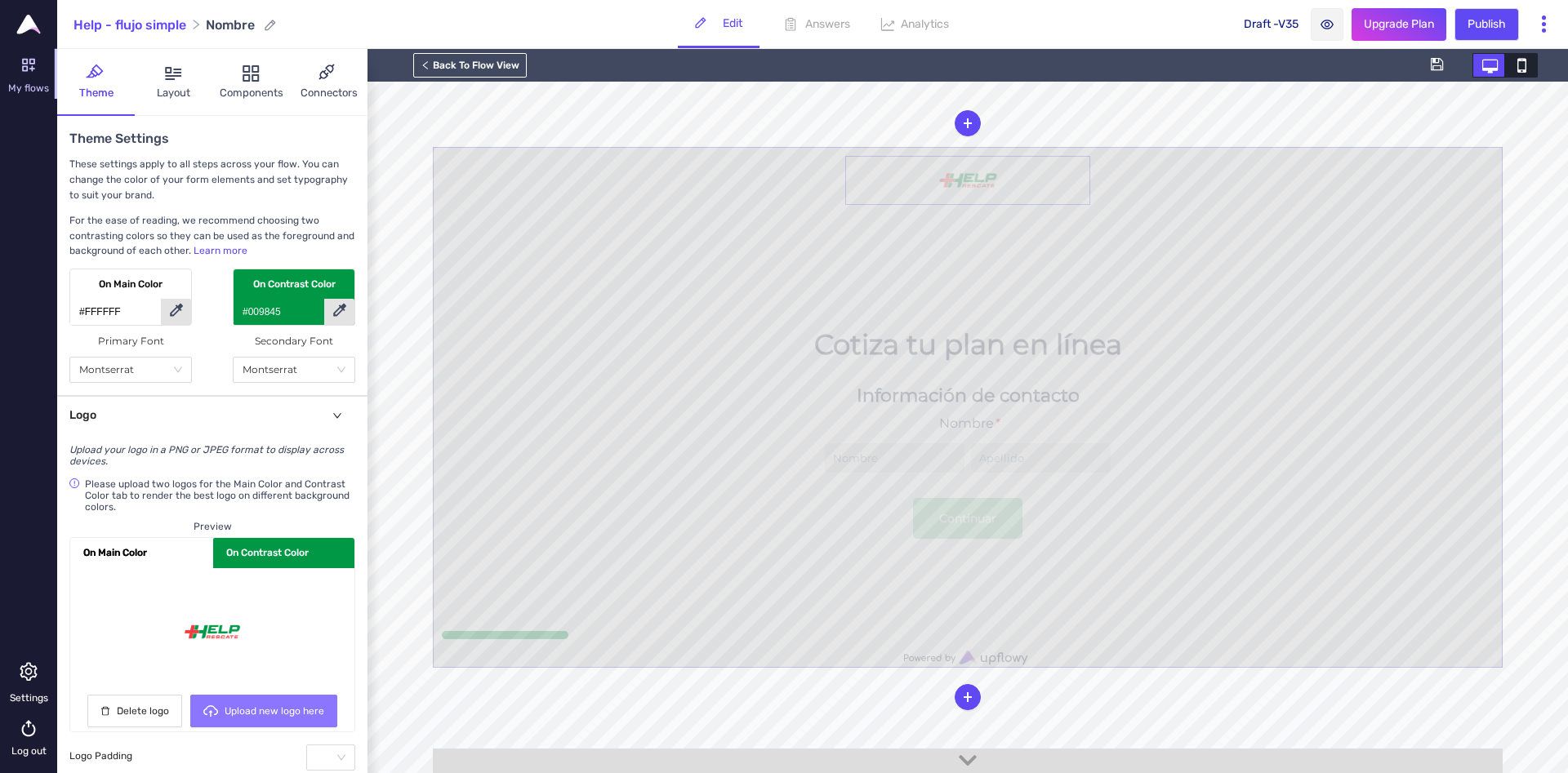 click on "{{gclid}} Cotiza tu plan en línea Información de contacto Nombre * Continuar" at bounding box center (968, 407) 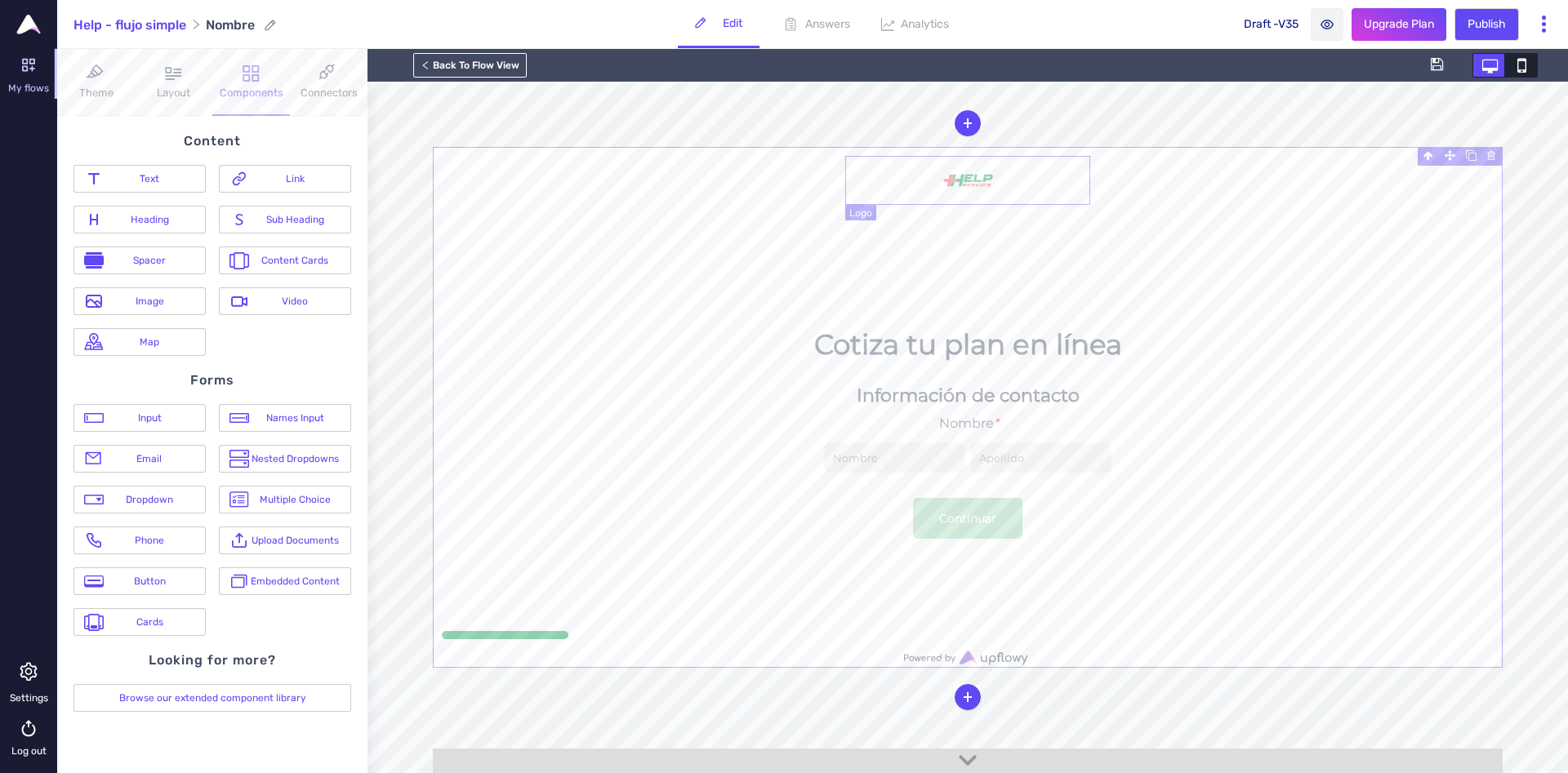 click at bounding box center (968, 180) 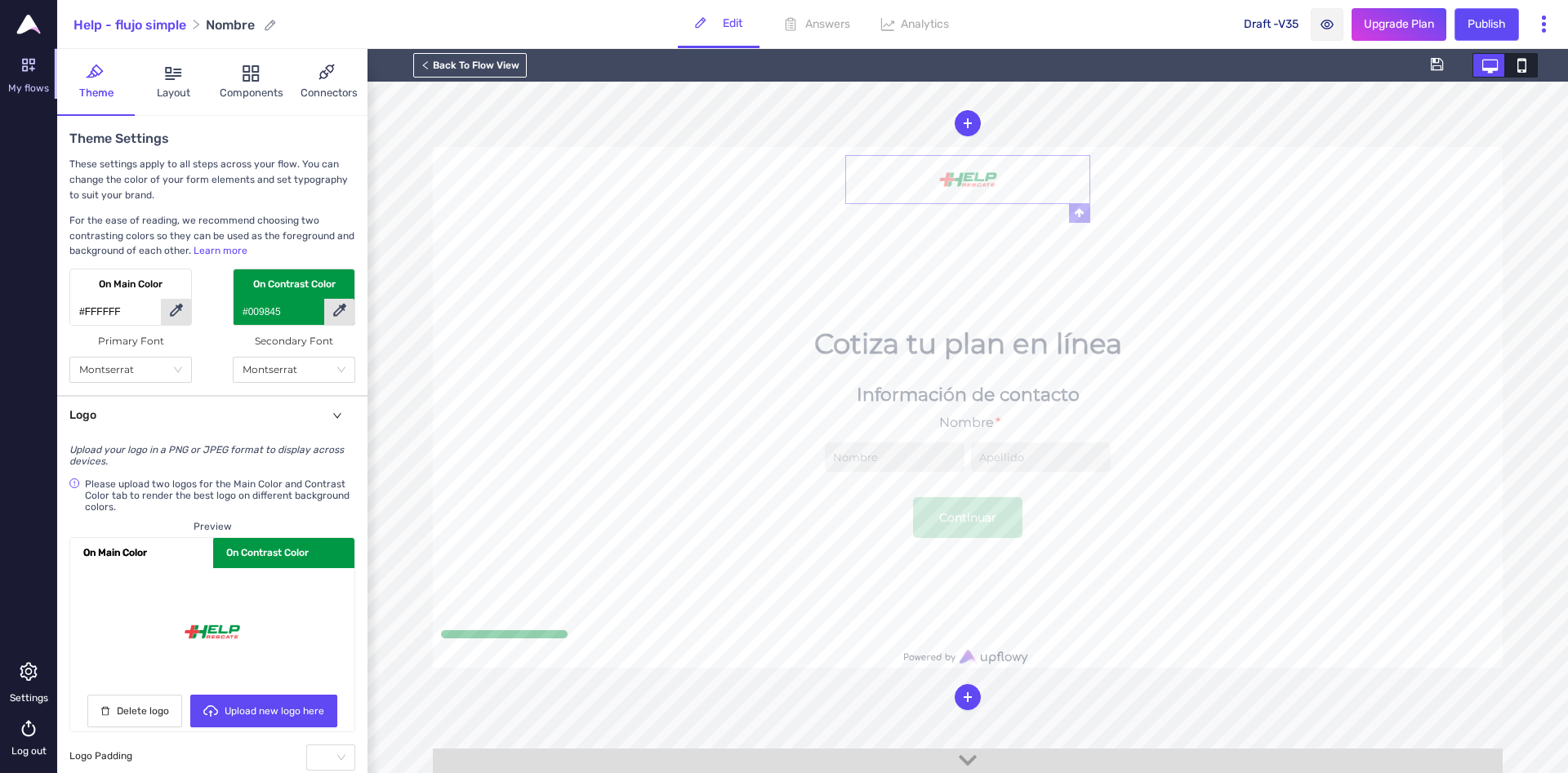 click on "Publish" at bounding box center (1486, 24) 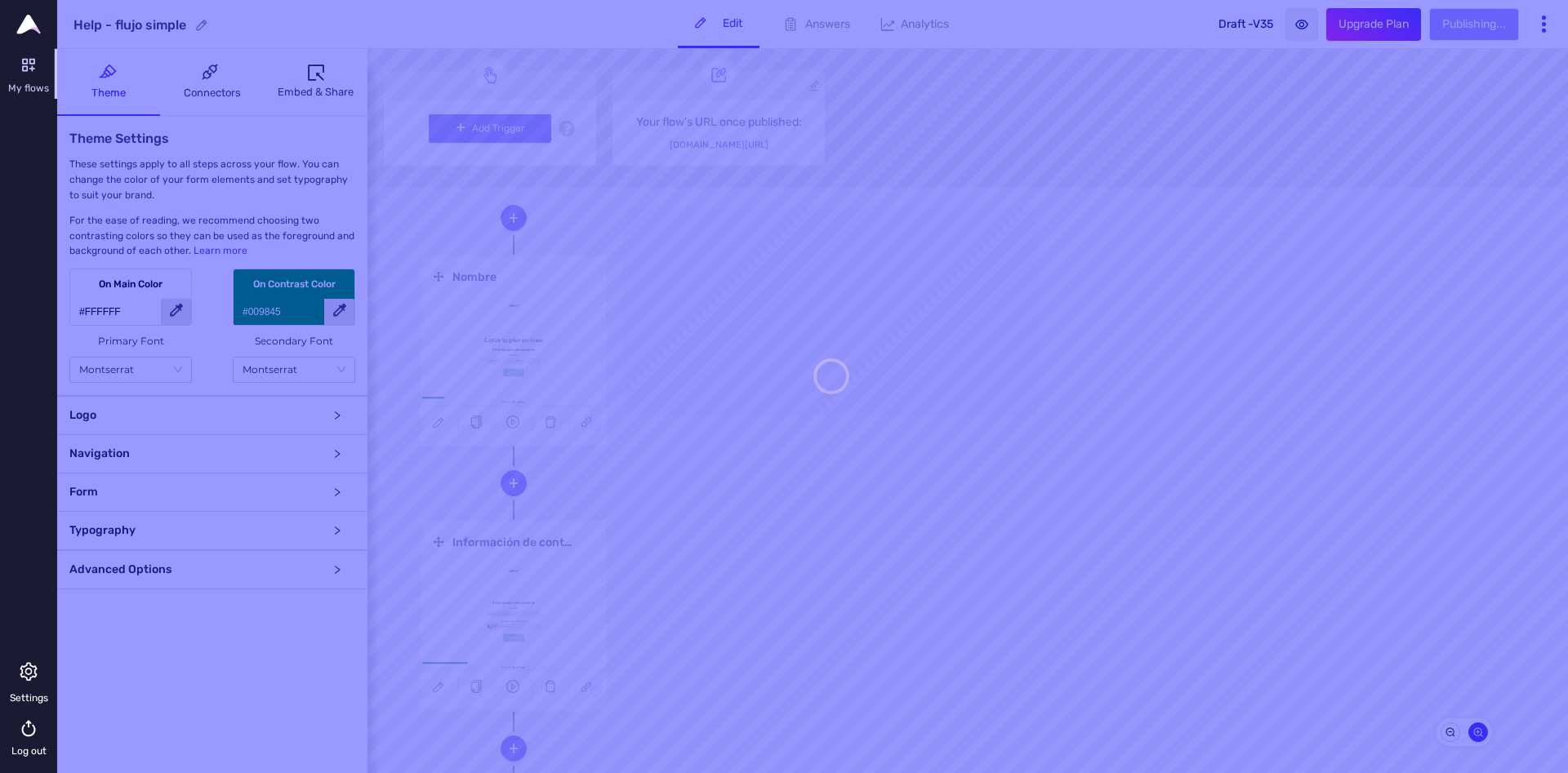 scroll, scrollTop: 0, scrollLeft: 0, axis: both 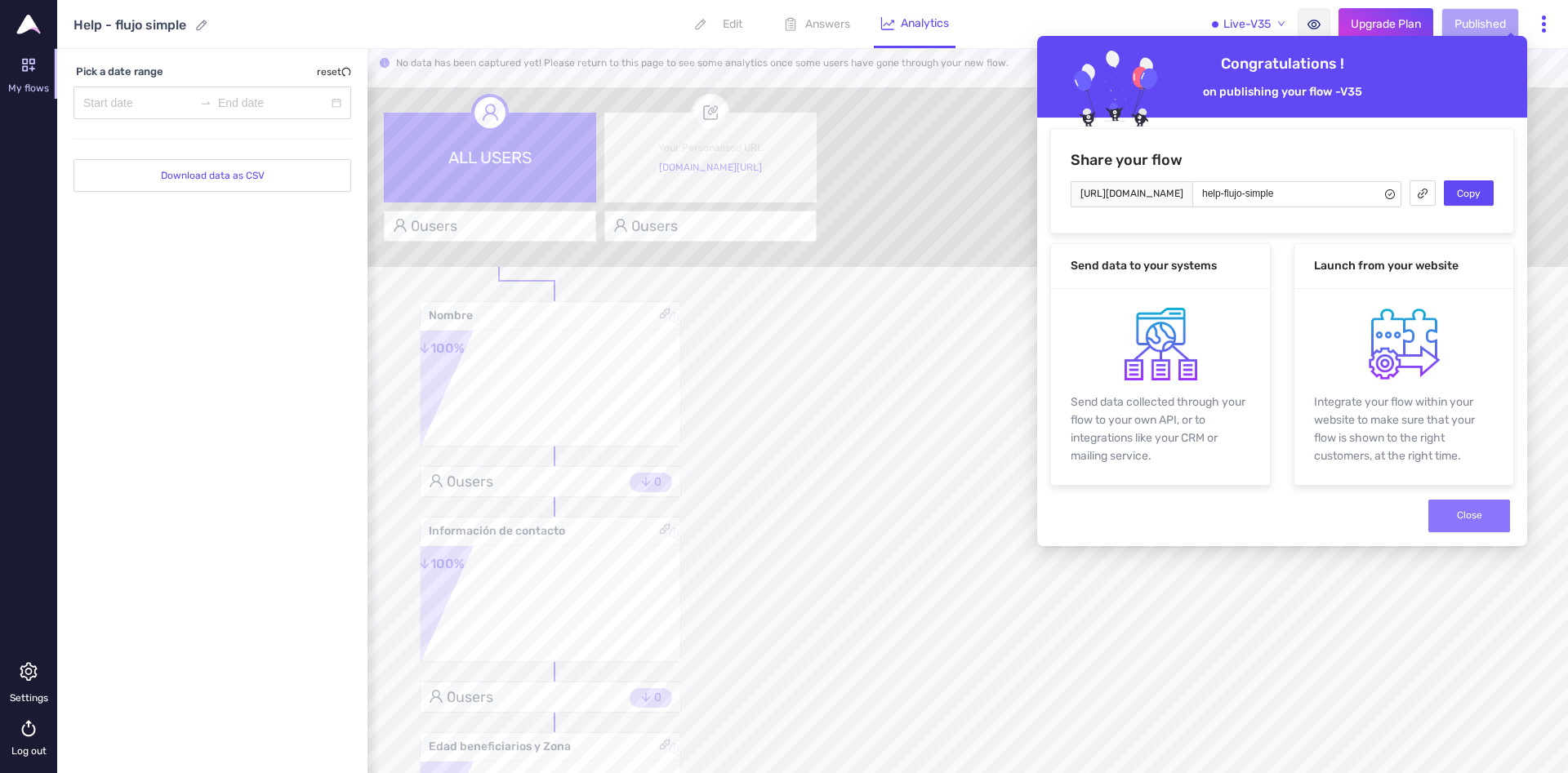 click on "Close" at bounding box center (1469, 515) 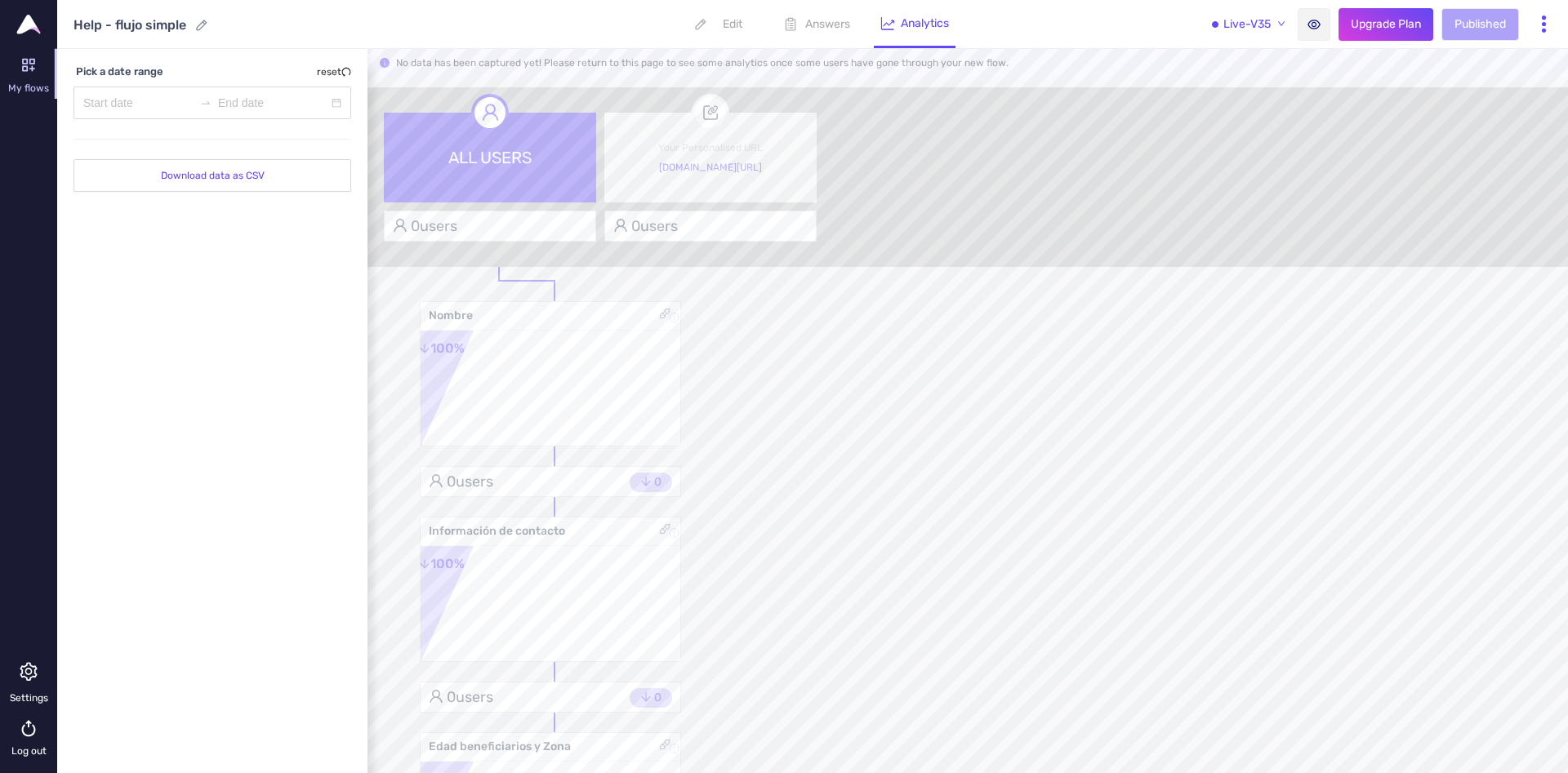 click 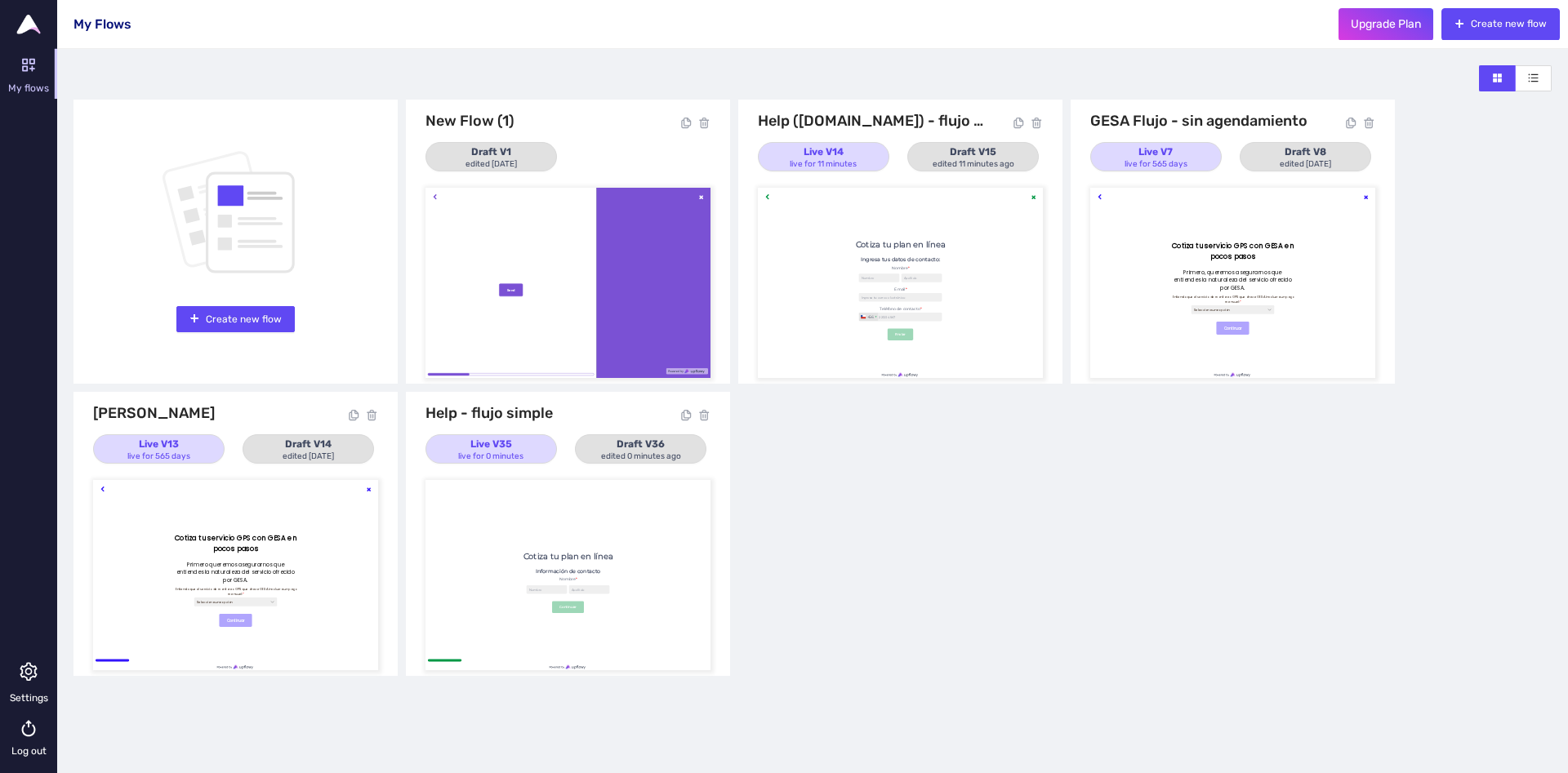 scroll, scrollTop: 0, scrollLeft: 0, axis: both 